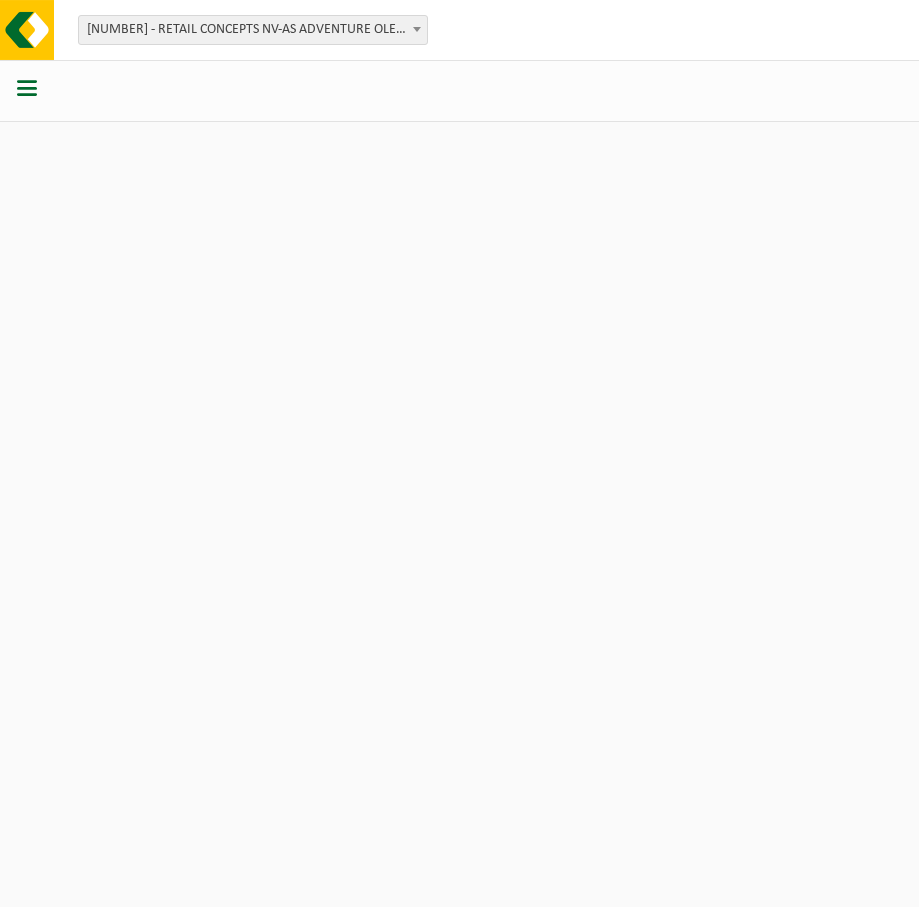 scroll, scrollTop: 0, scrollLeft: 0, axis: both 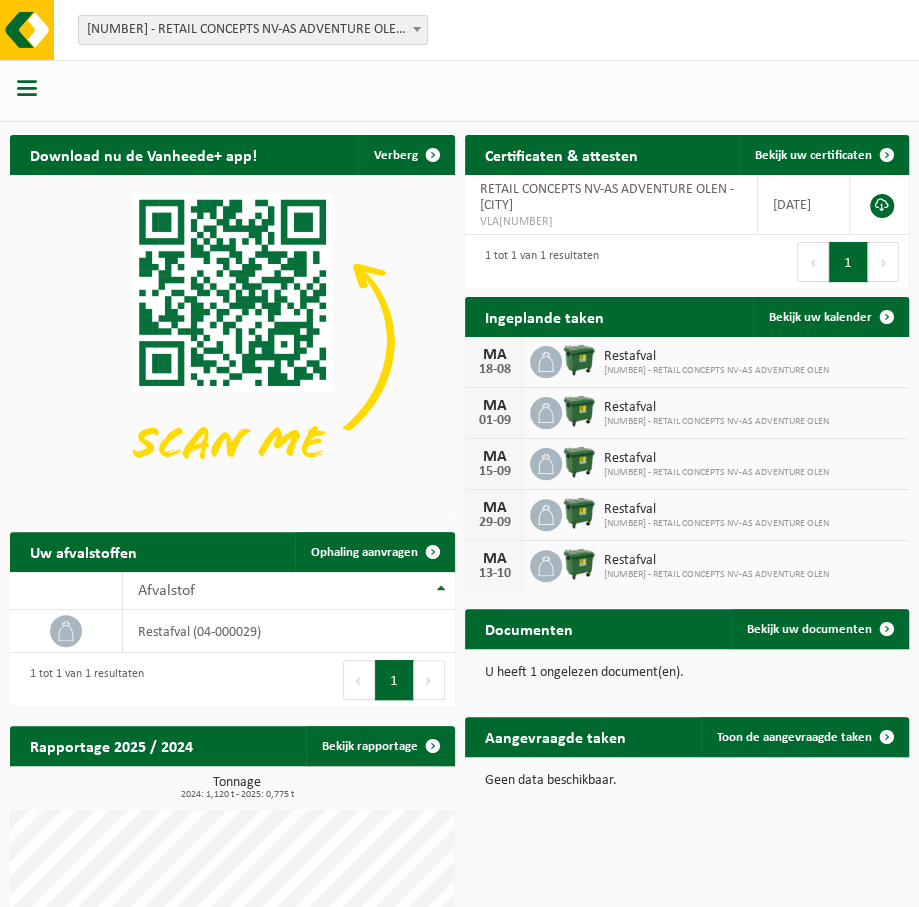 click at bounding box center [417, 29] 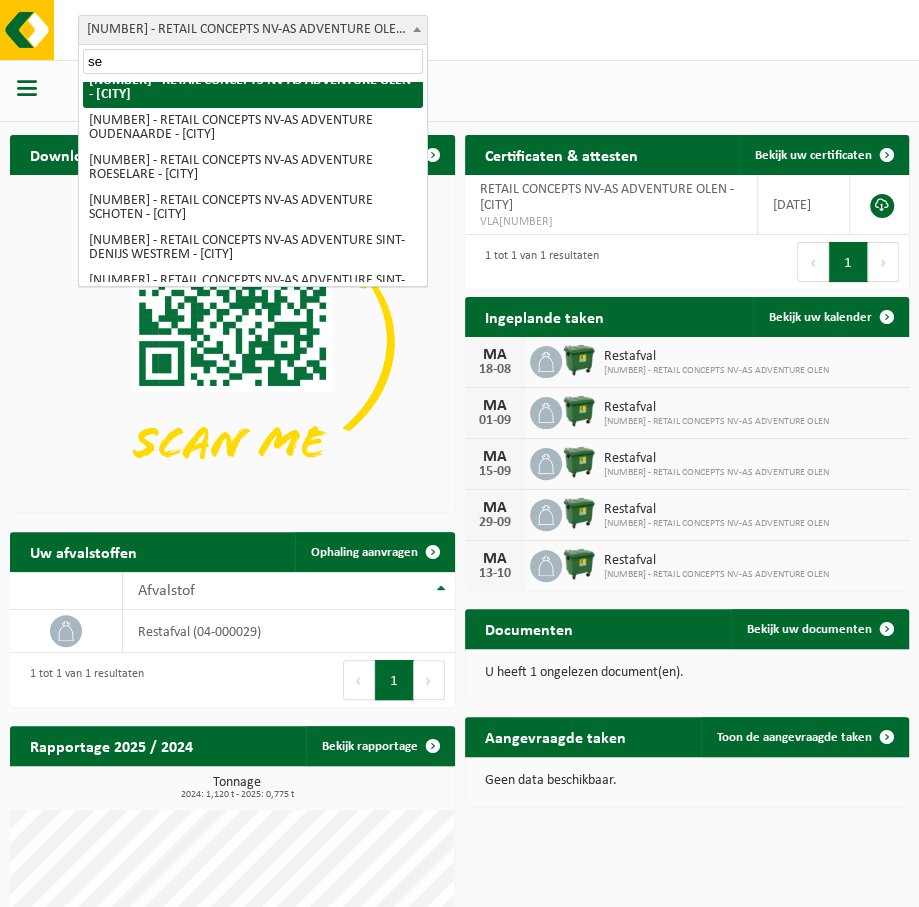 scroll, scrollTop: 0, scrollLeft: 0, axis: both 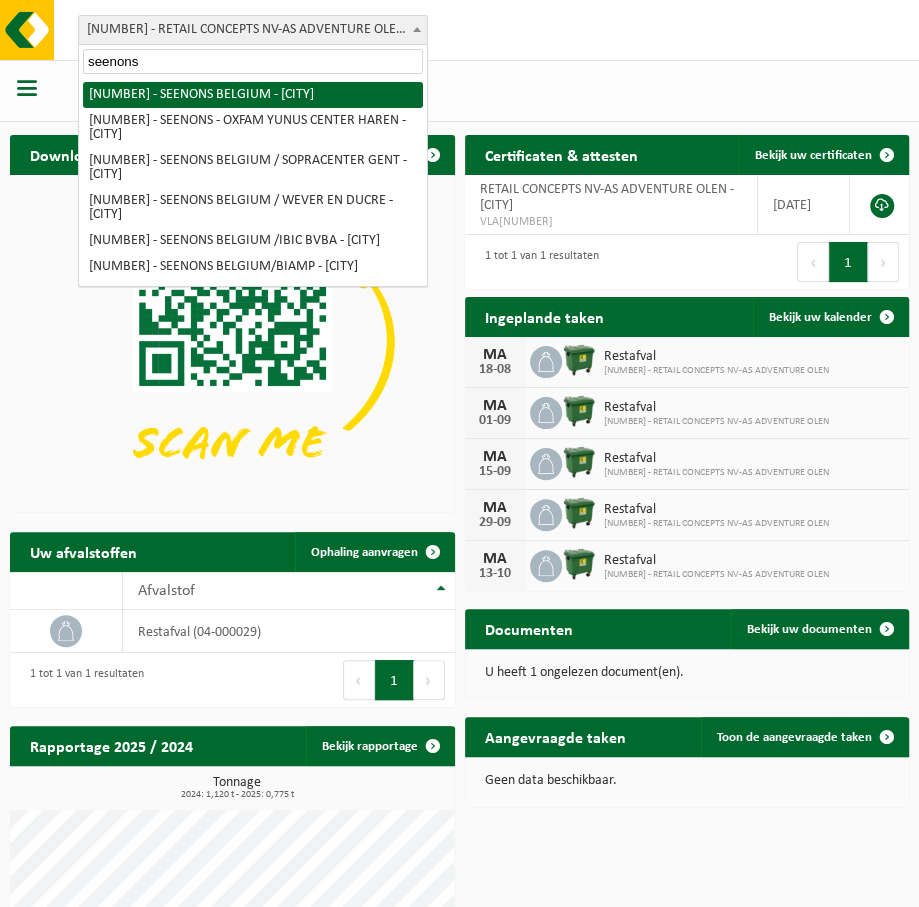 type on "seenons" 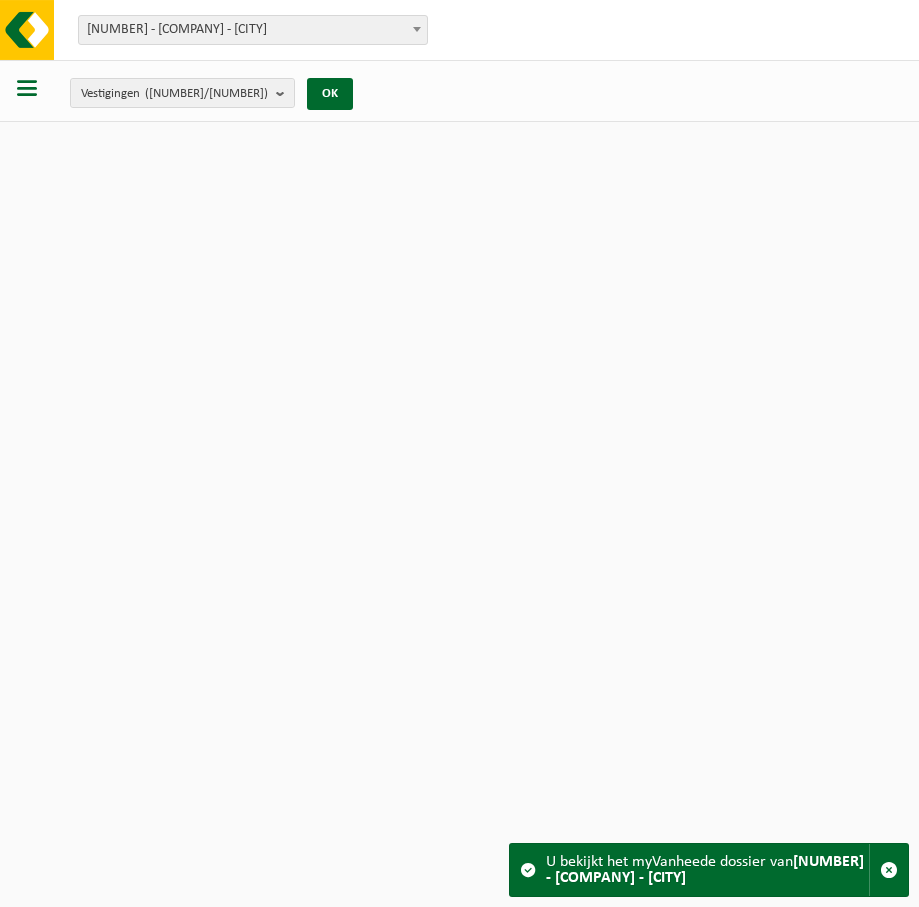 scroll, scrollTop: 0, scrollLeft: 0, axis: both 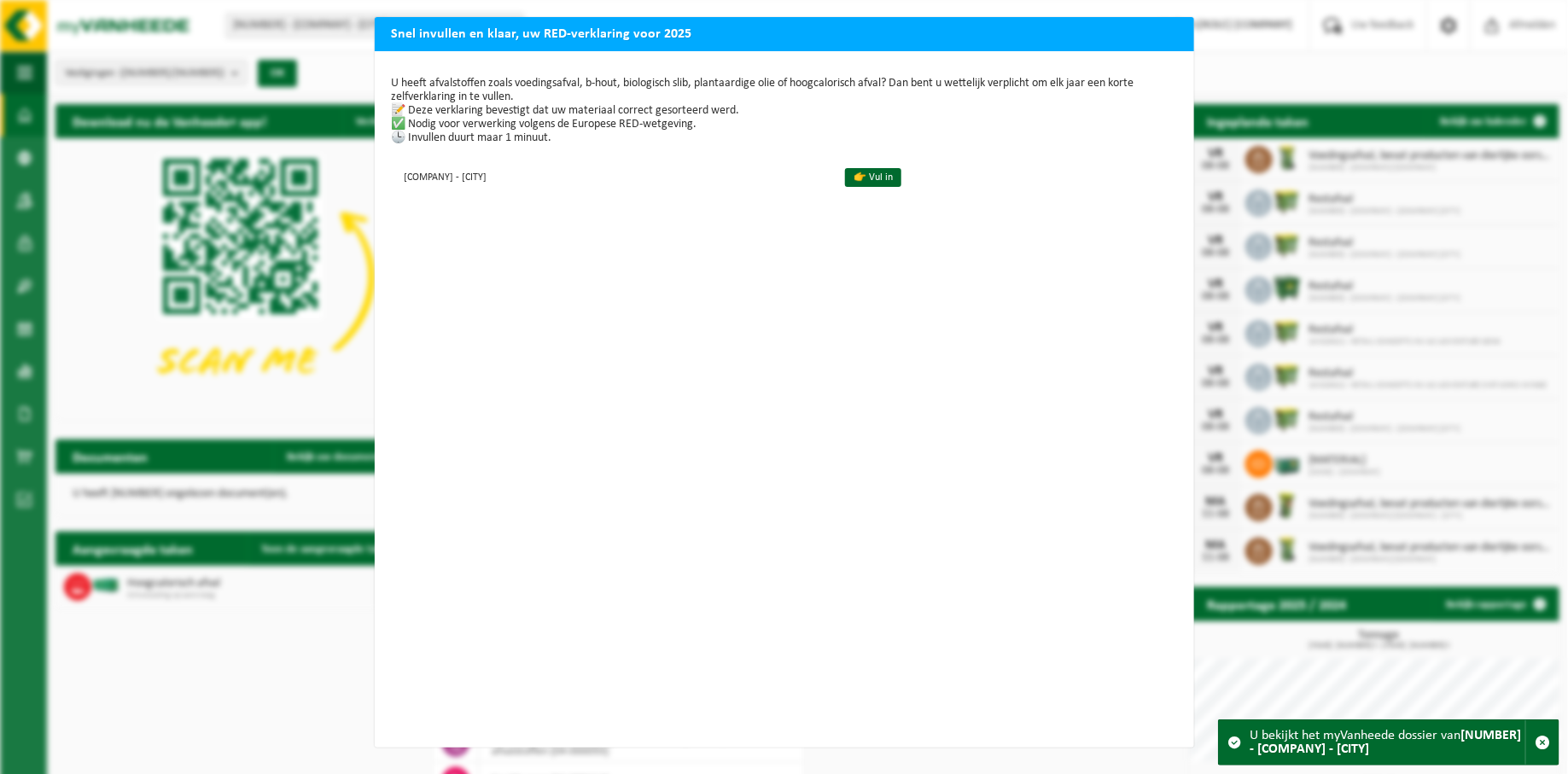 click on "Snel invullen en klaar, uw RED-verklaring voor 2025       U heeft afvalstoffen zoals voedingsafval, b-hout, biologisch slib, plantaardige olie of hoogcalorisch afval? Dan bent u wettelijk verplicht om elk jaar een korte zelfverklaring in te vullen.  📝 Deze verklaring bevestigt dat uw materiaal correct gesorteerd werd.  ✅ Nodig voor verwerking volgens de Europese RED-wetgeving.  🕒 Invullen duurt maar 1 minuut.        SEENONS BELGIUM - TURNHOUT      👉 Vul in" at bounding box center [784, 387] 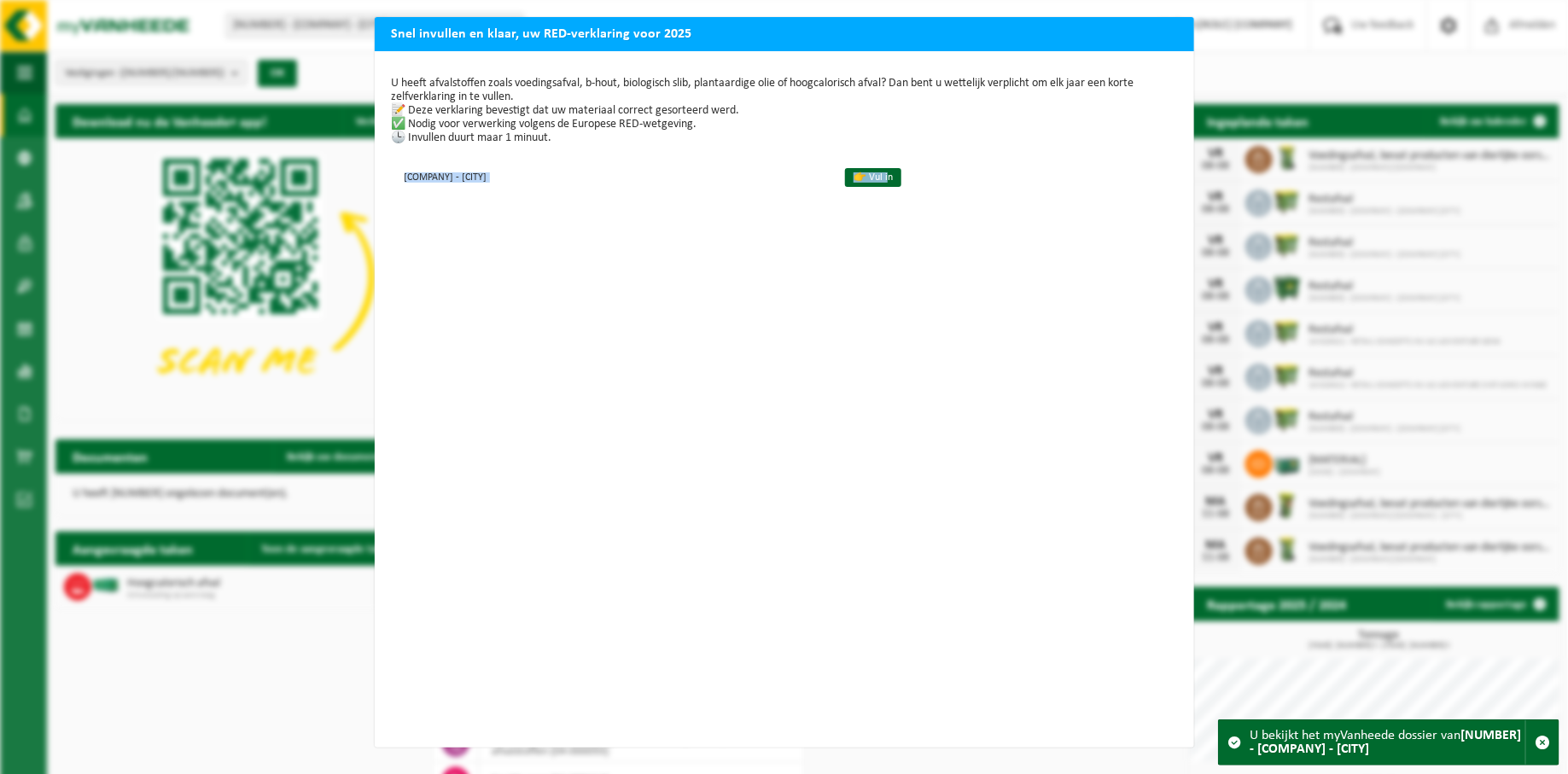 click on "Snel invullen en klaar, uw RED-verklaring voor 2025       U heeft afvalstoffen zoals voedingsafval, b-hout, biologisch slib, plantaardige olie of hoogcalorisch afval? Dan bent u wettelijk verplicht om elk jaar een korte zelfverklaring in te vullen.  📝 Deze verklaring bevestigt dat uw materiaal correct gesorteerd werd.  ✅ Nodig voor verwerking volgens de Europese RED-wetgeving.  🕒 Invullen duurt maar 1 minuut.        SEENONS BELGIUM - TURNHOUT      👉 Vul in" at bounding box center [784, 387] 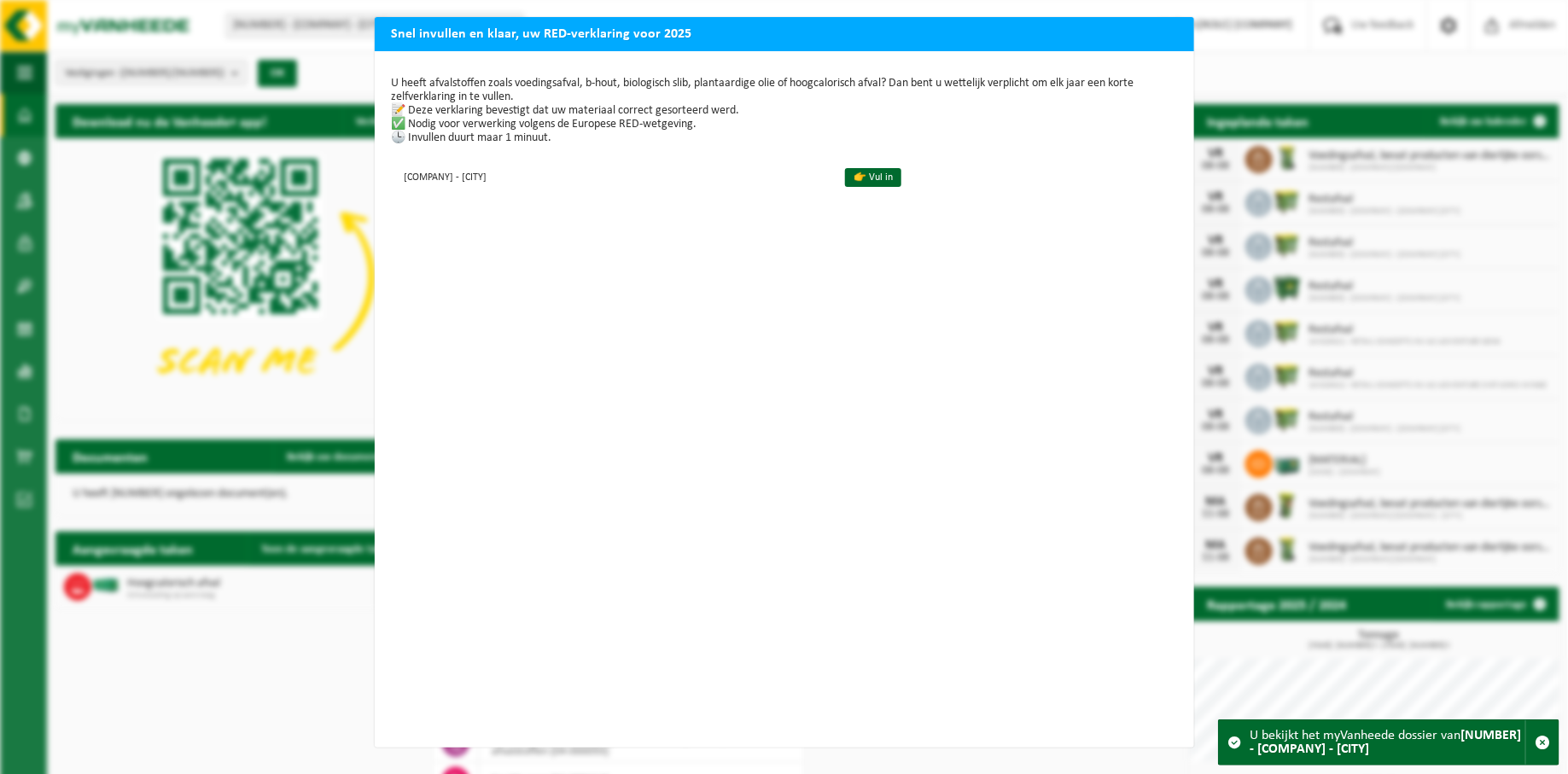 click on "Snel invullen en klaar, uw RED-verklaring voor 2025" at bounding box center [784, 33] 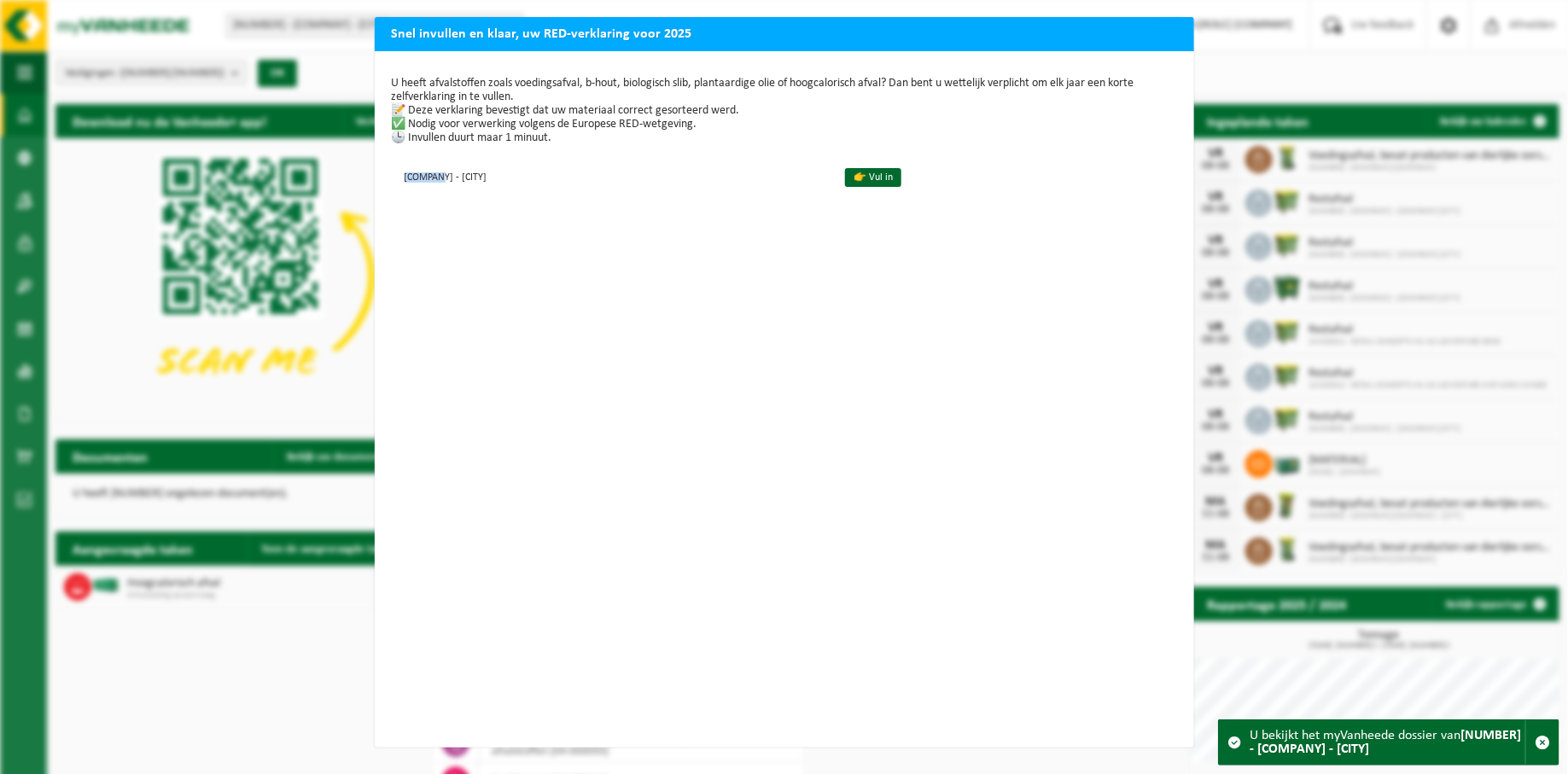 click on "Snel invullen en klaar, uw RED-verklaring voor 2025       U heeft afvalstoffen zoals voedingsafval, b-hout, biologisch slib, plantaardige olie of hoogcalorisch afval? Dan bent u wettelijk verplicht om elk jaar een korte zelfverklaring in te vullen.  📝 Deze verklaring bevestigt dat uw materiaal correct gesorteerd werd.  ✅ Nodig voor verwerking volgens de Europese RED-wetgeving.  🕒 Invullen duurt maar 1 minuut.        SEENONS BELGIUM - TURNHOUT      👉 Vul in" at bounding box center (784, 387) 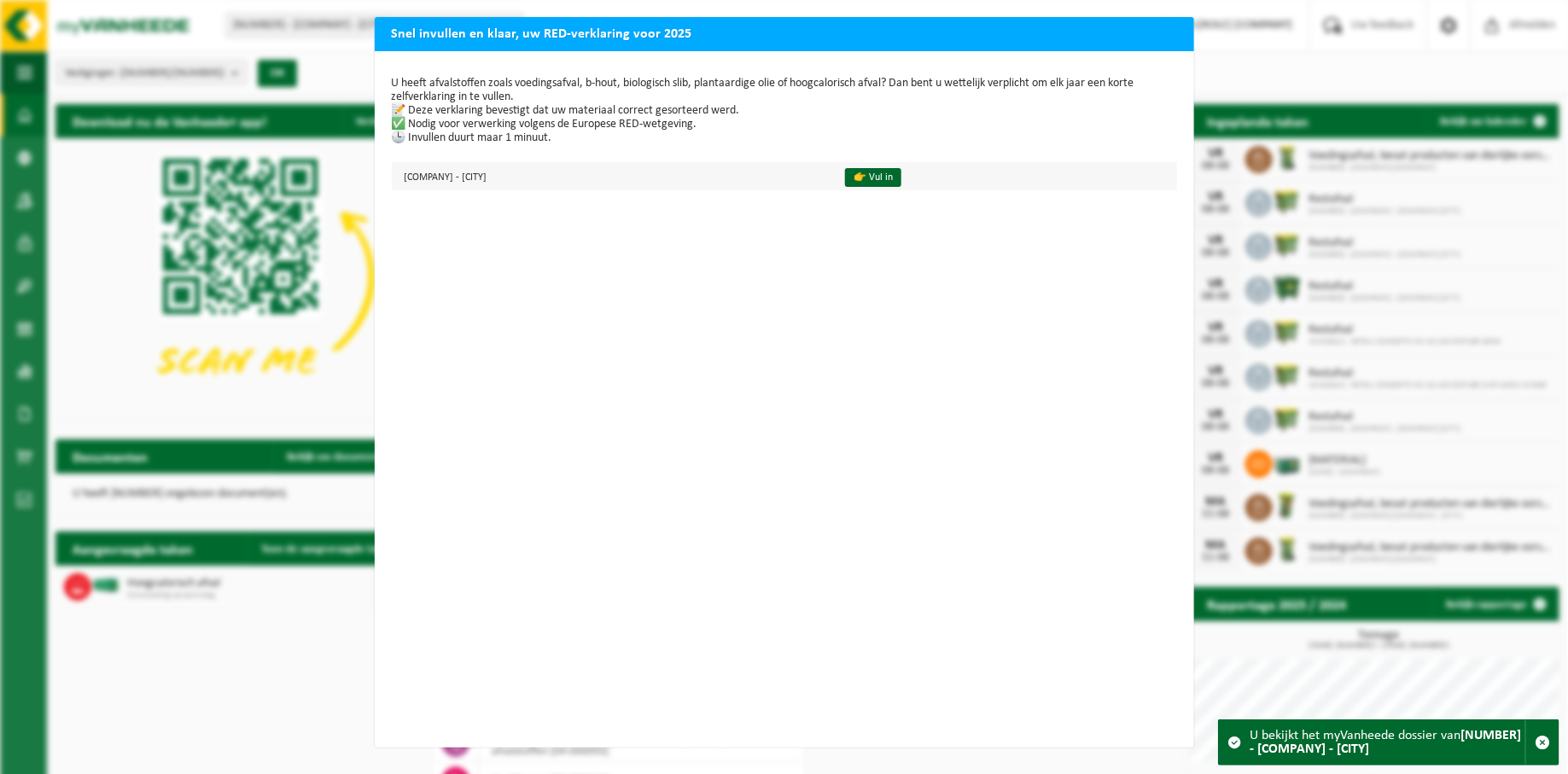 click on "SEENONS BELGIUM - TURNHOUT" at bounding box center [611, 176] 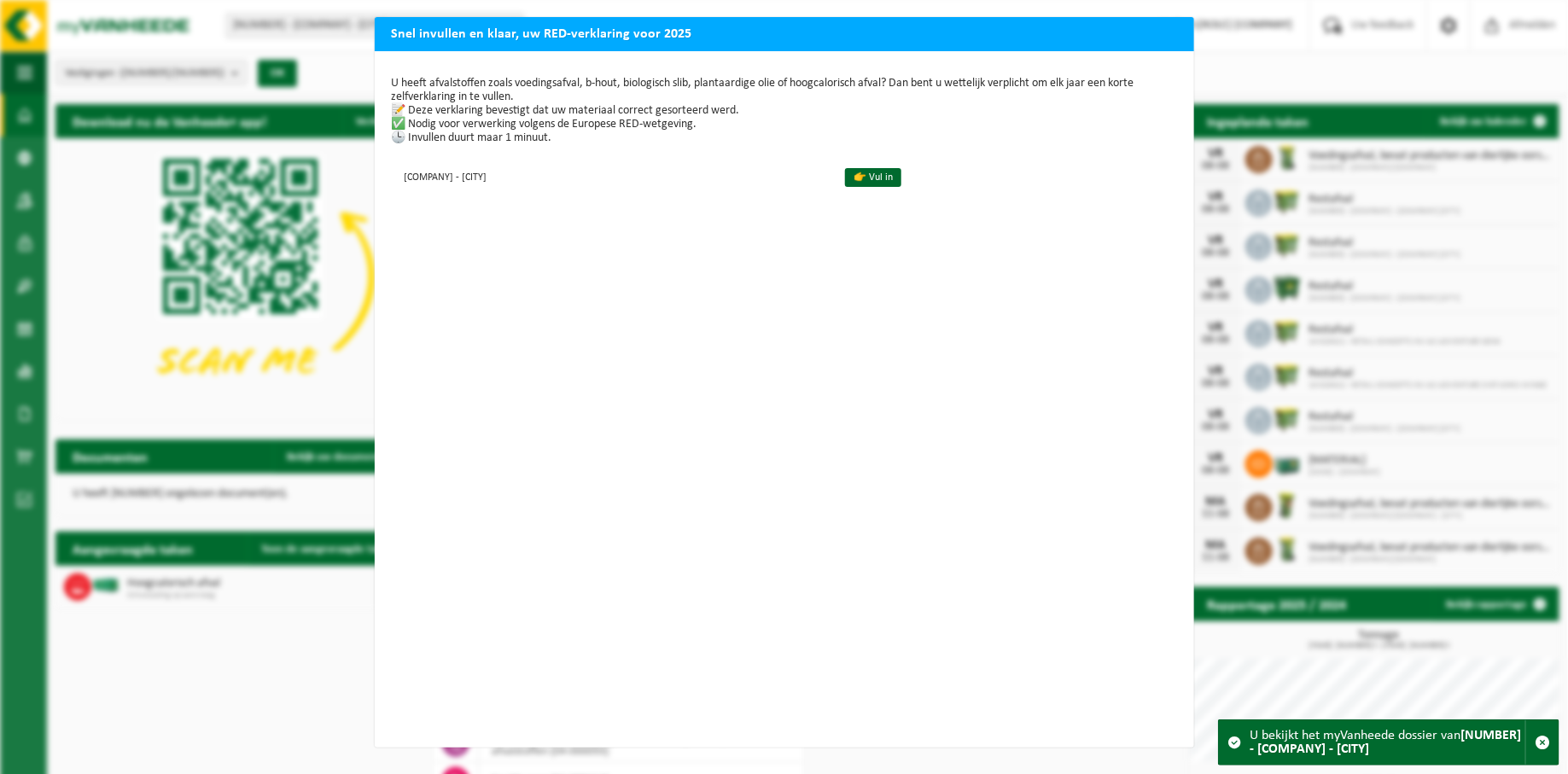click on "U heeft afvalstoffen zoals voedingsafval, b-hout, biologisch slib, plantaardige olie of hoogcalorisch afval? Dan bent u wettelijk verplicht om elk jaar een korte zelfverklaring in te vullen.  📝 Deze verklaring bevestigt dat uw materiaal correct gesorteerd werd.  ✅ Nodig voor verwerking volgens de Europese RED-wetgeving.  🕒 Invullen duurt maar 1 minuut.        SEENONS BELGIUM - TURNHOUT      👉 Vul in" at bounding box center (784, 399) 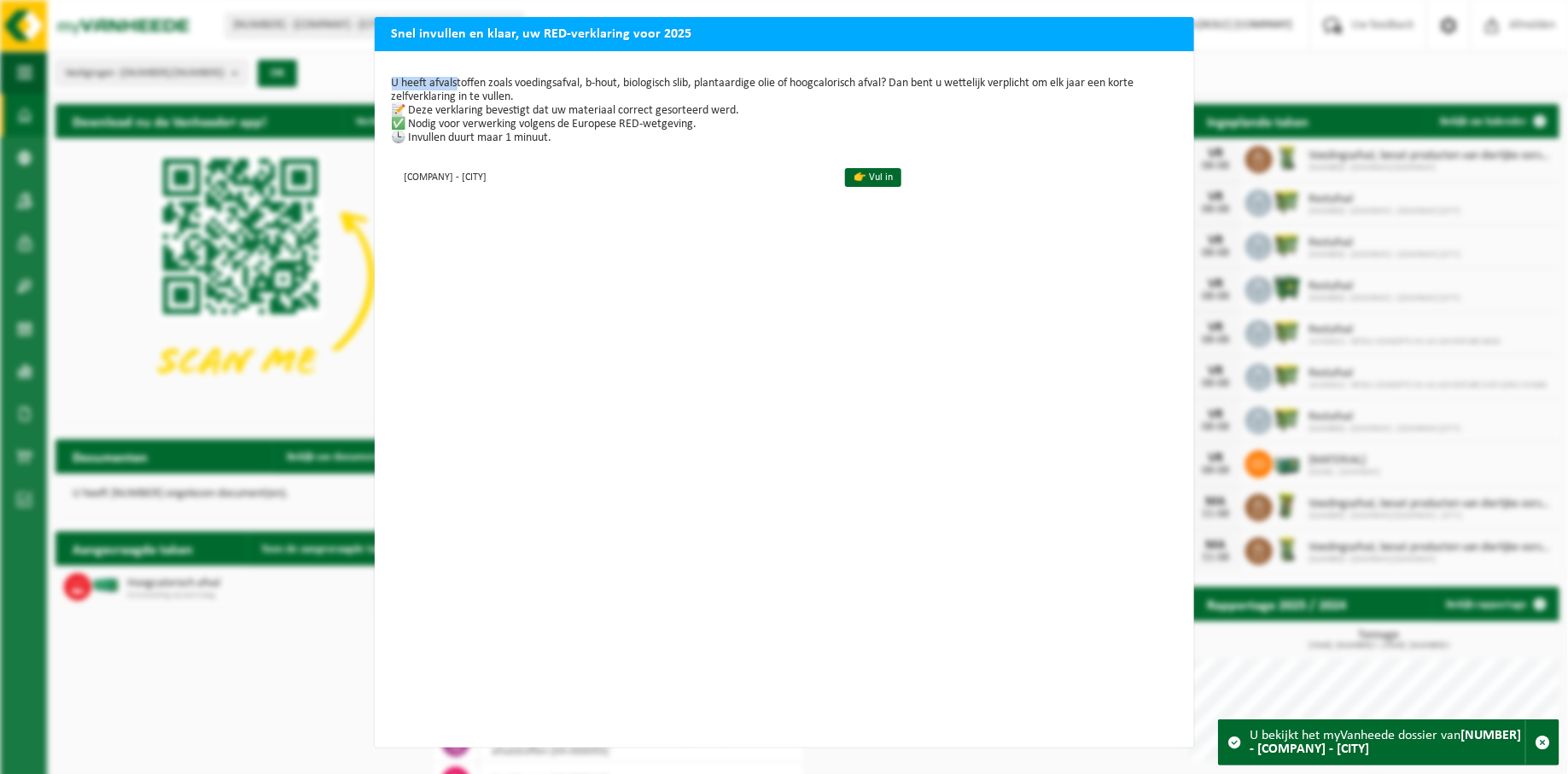 click on "U heeft afvalstoffen zoals voedingsafval, b-hout, biologisch slib, plantaardige olie of hoogcalorisch afval? Dan bent u wettelijk verplicht om elk jaar een korte zelfverklaring in te vullen.  📝 Deze verklaring bevestigt dat uw materiaal correct gesorteerd werd.  ✅ Nodig voor verwerking volgens de Europese RED-wetgeving.  🕒 Invullen duurt maar 1 minuut." at bounding box center [784, 111] 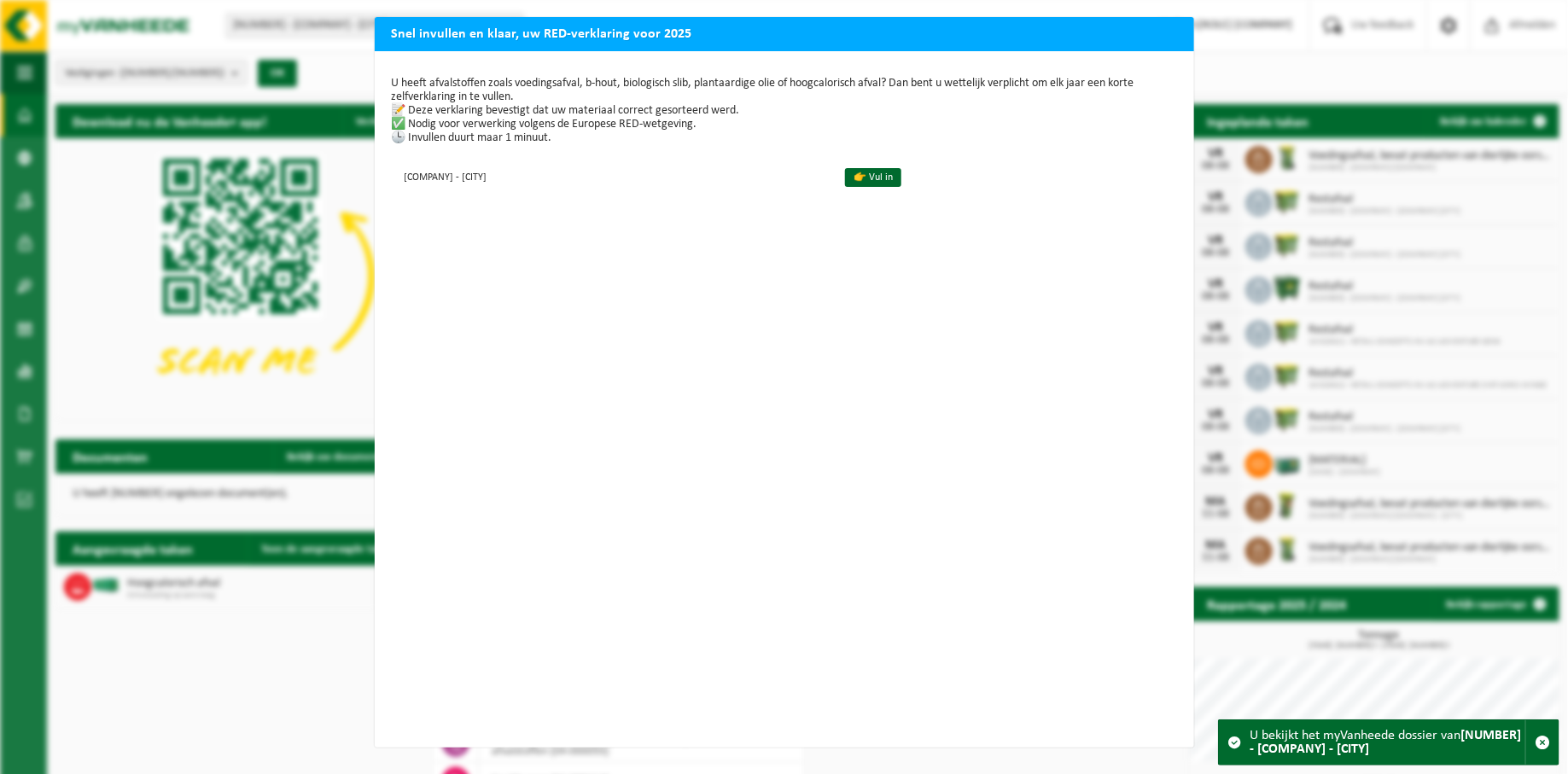 click on "U heeft afvalstoffen zoals voedingsafval, b-hout, biologisch slib, plantaardige olie of hoogcalorisch afval? Dan bent u wettelijk verplicht om elk jaar een korte zelfverklaring in te vullen.  📝 Deze verklaring bevestigt dat uw materiaal correct gesorteerd werd.  ✅ Nodig voor verwerking volgens de Europese RED-wetgeving.  🕒 Invullen duurt maar 1 minuut." at bounding box center (784, 111) 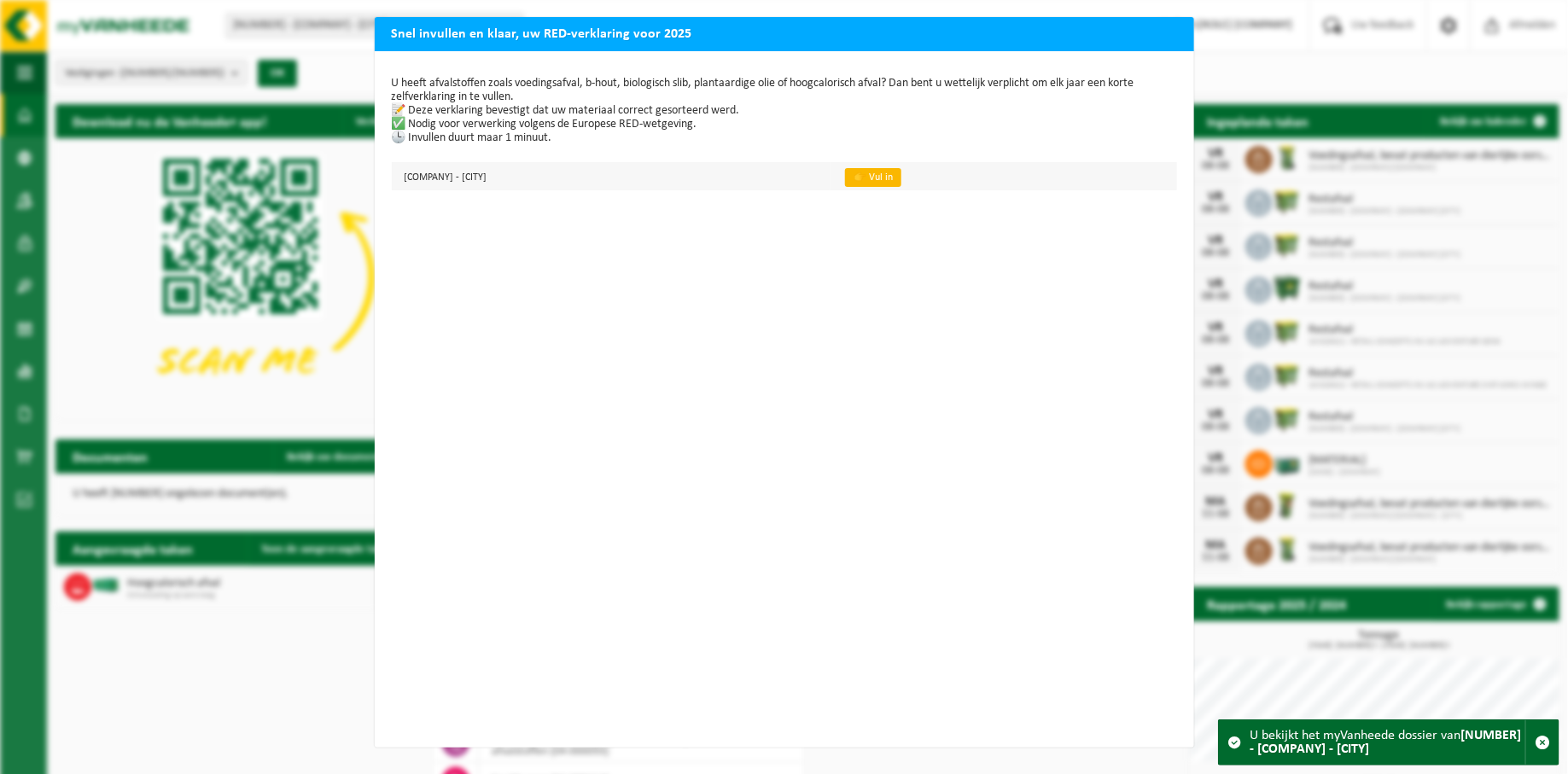 click on "👉 Vul in" at bounding box center [873, 177] 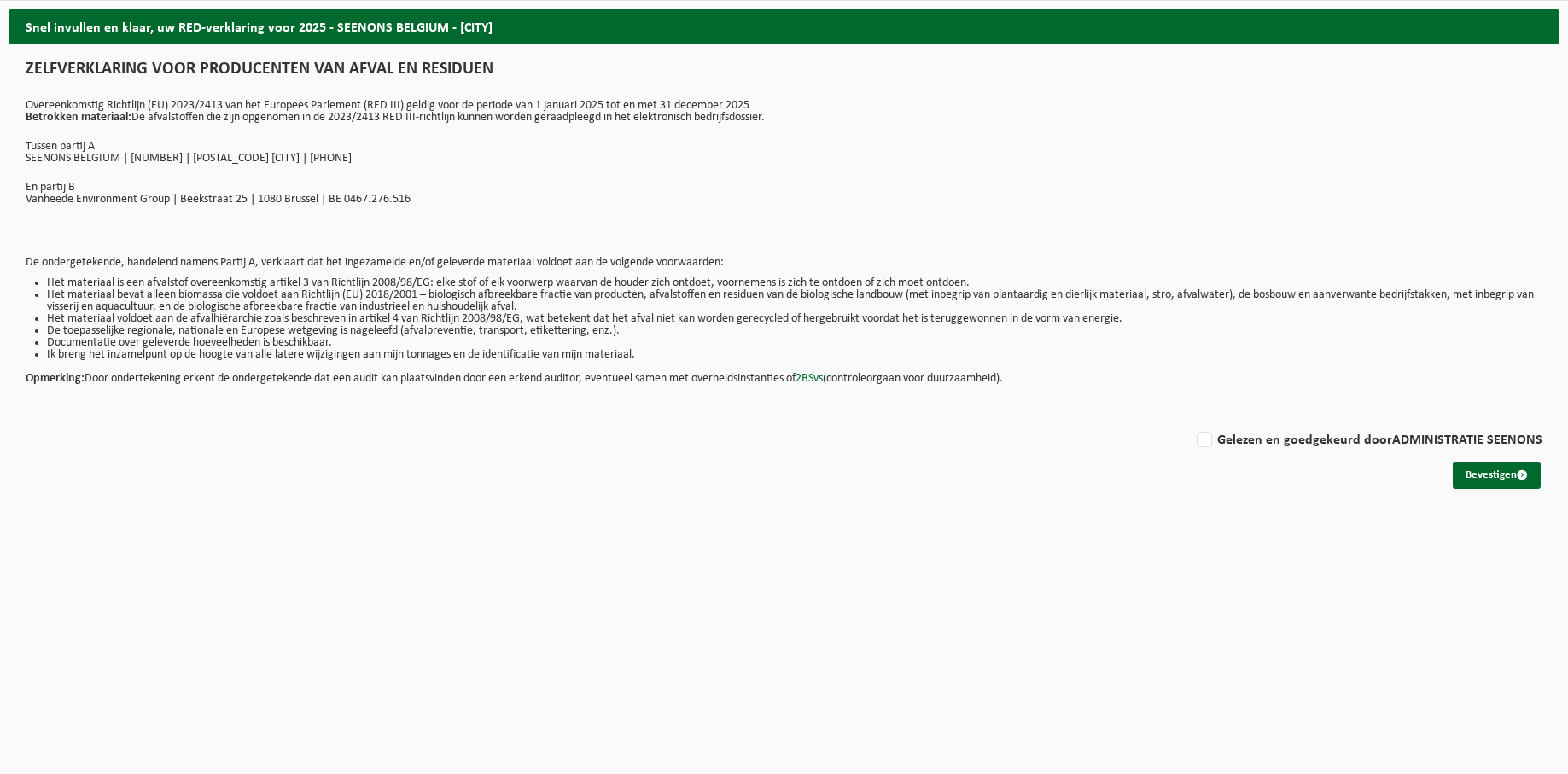 scroll, scrollTop: 0, scrollLeft: 0, axis: both 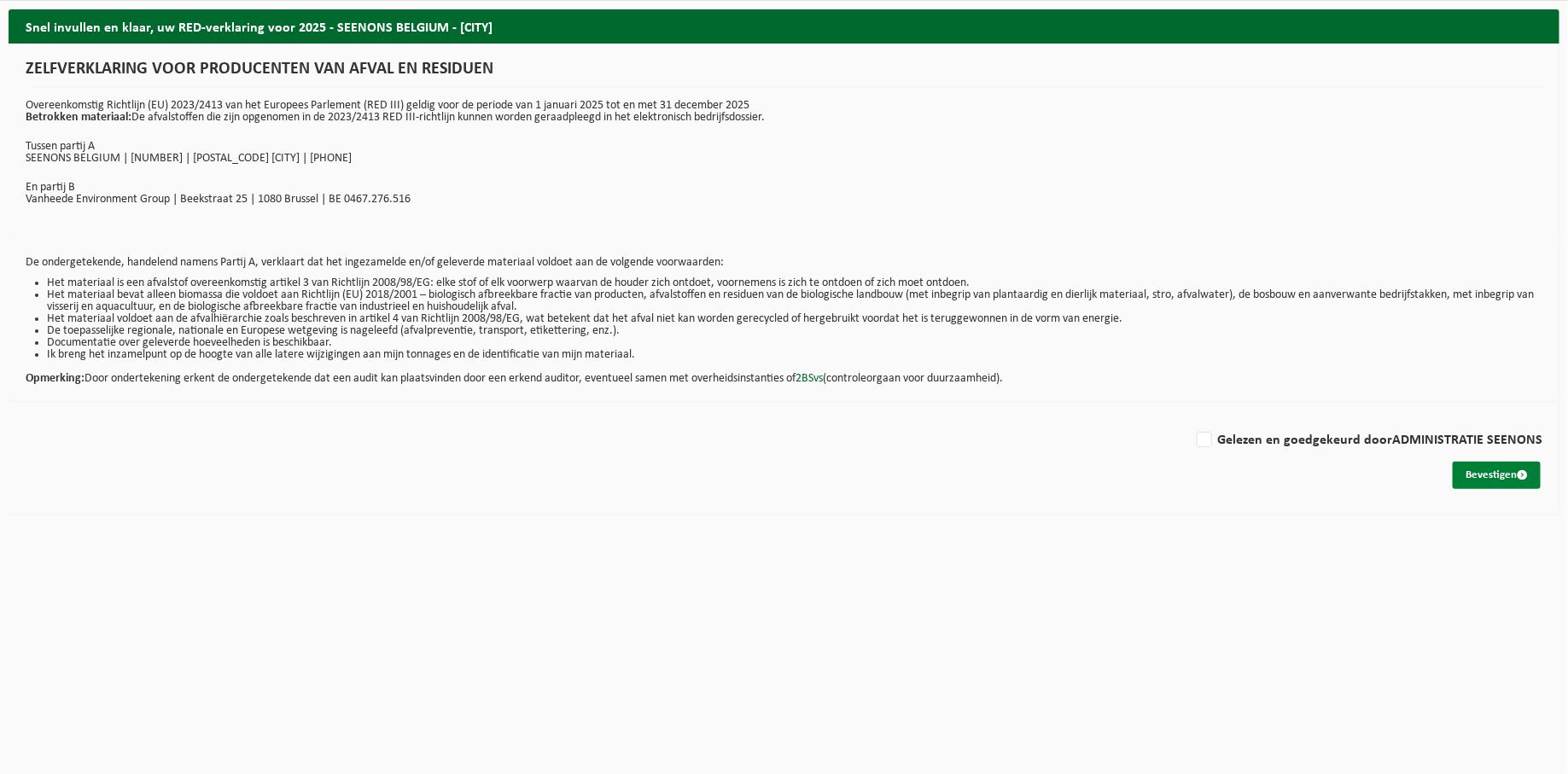 click on "Bevestigen" at bounding box center (1496, 475) 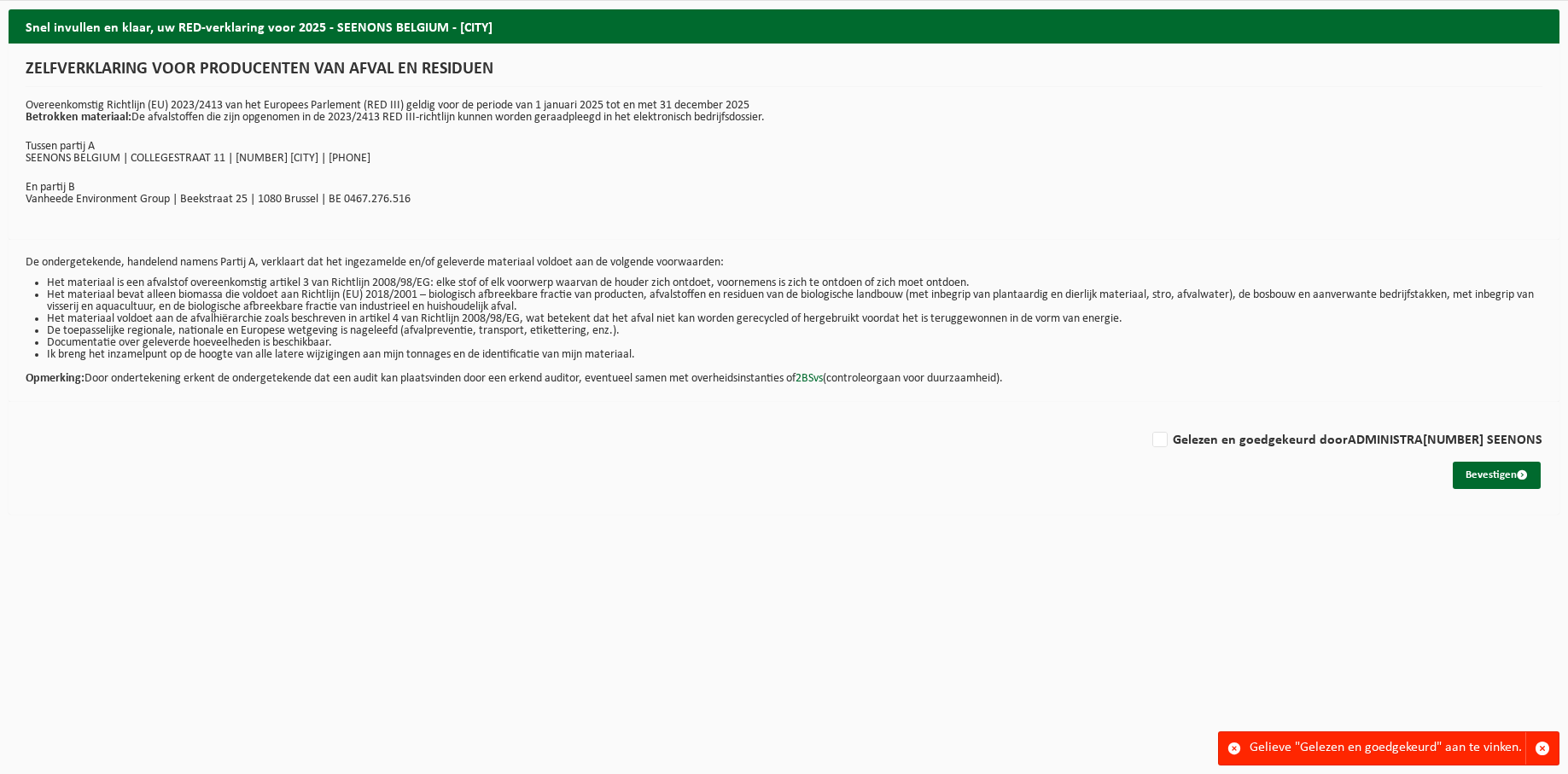 scroll, scrollTop: 0, scrollLeft: 0, axis: both 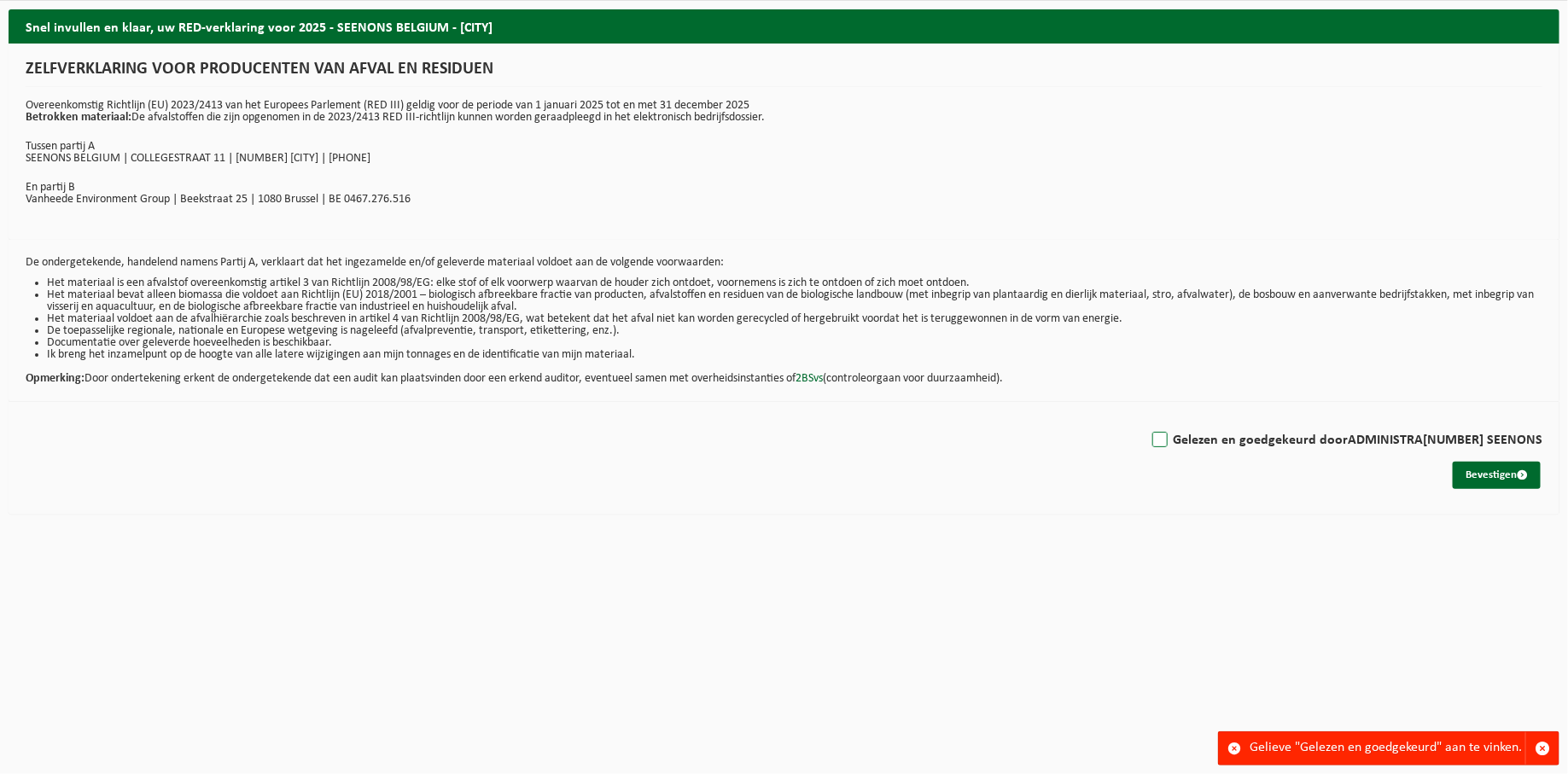 click on "Gelezen en goedgekeurd door ADMINISTRA[NUMBER] SEENONS" at bounding box center (1345, 440) 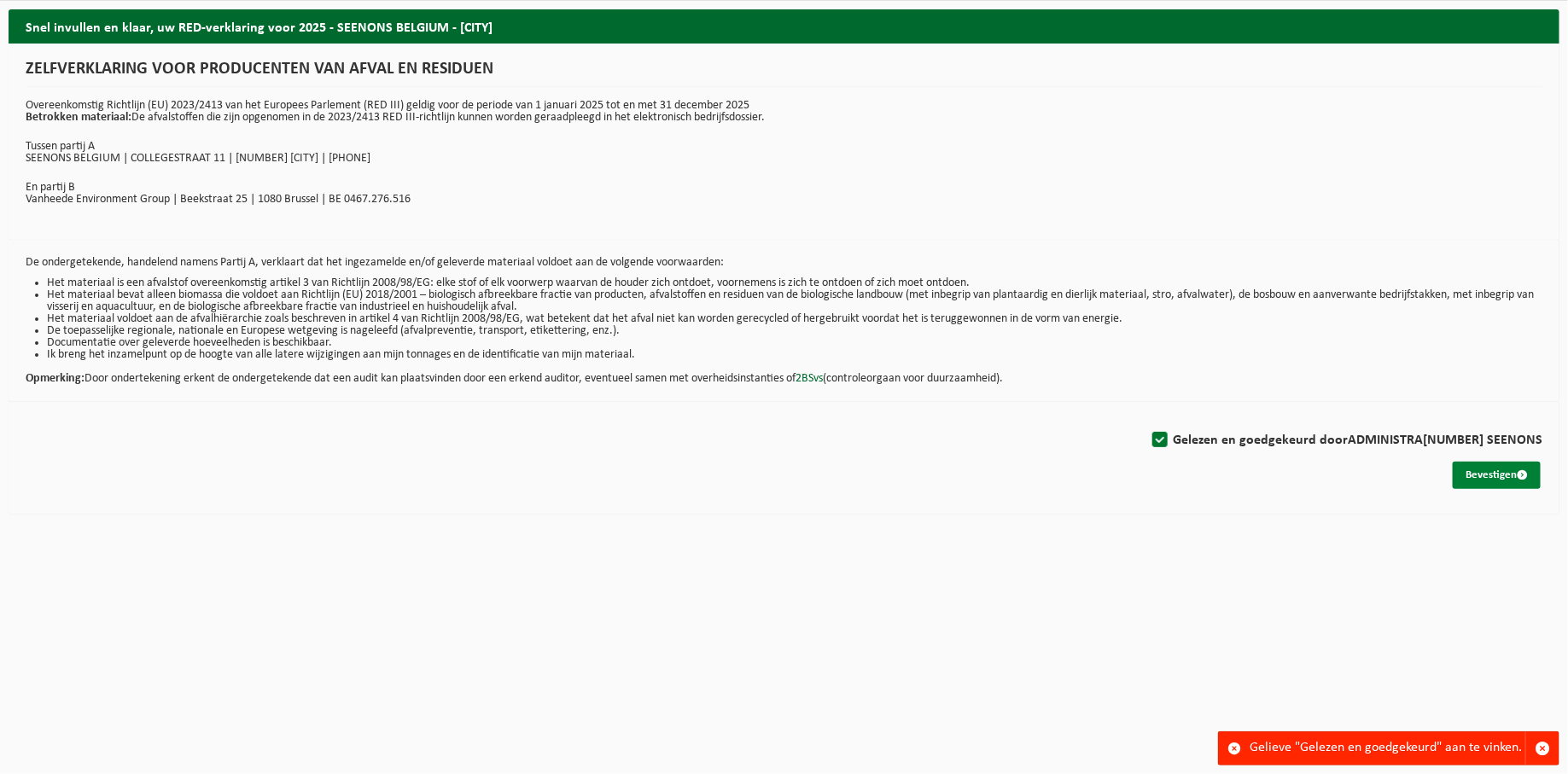 click on "Bevestigen" at bounding box center (1496, 475) 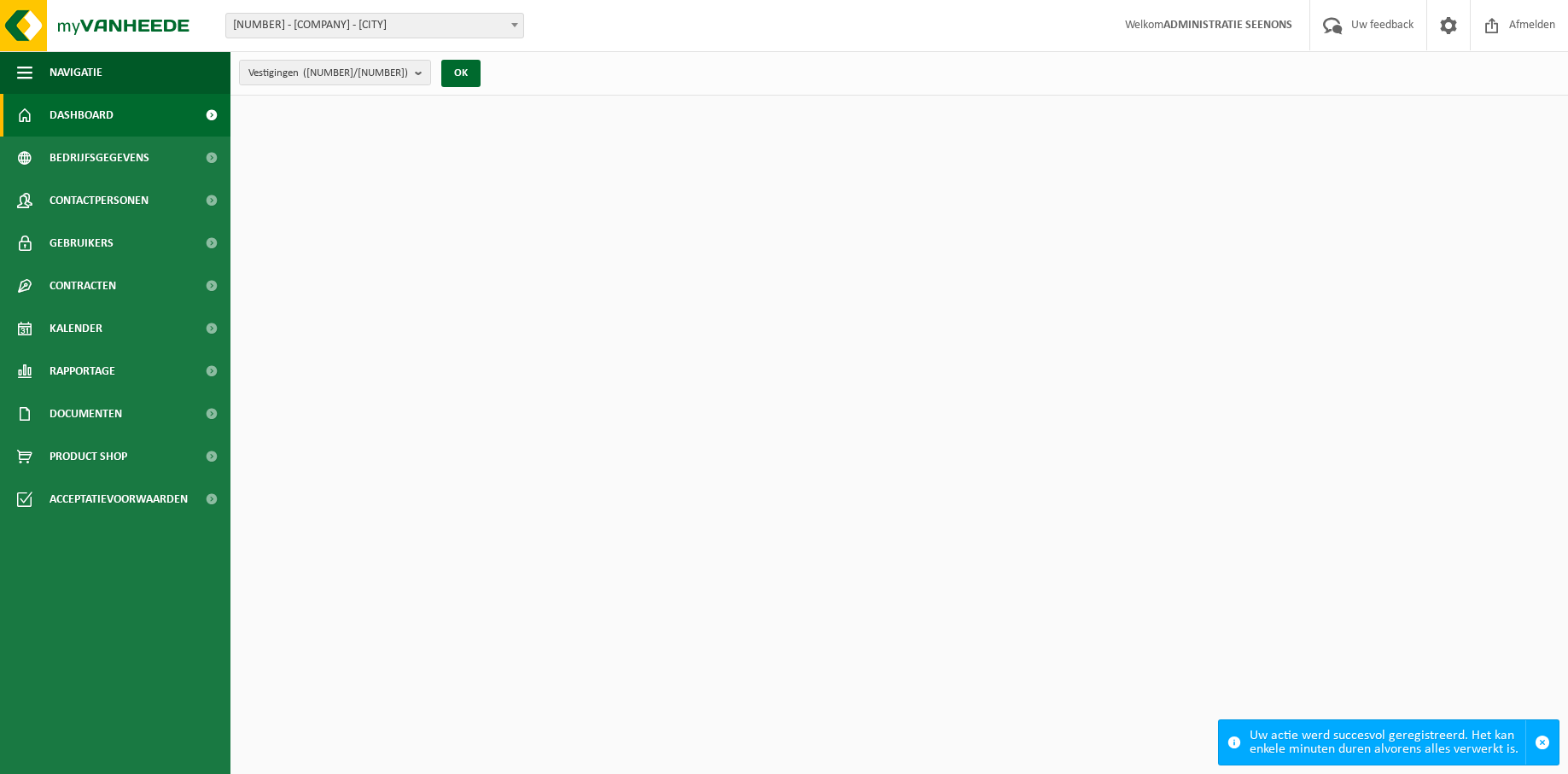 scroll, scrollTop: 0, scrollLeft: 0, axis: both 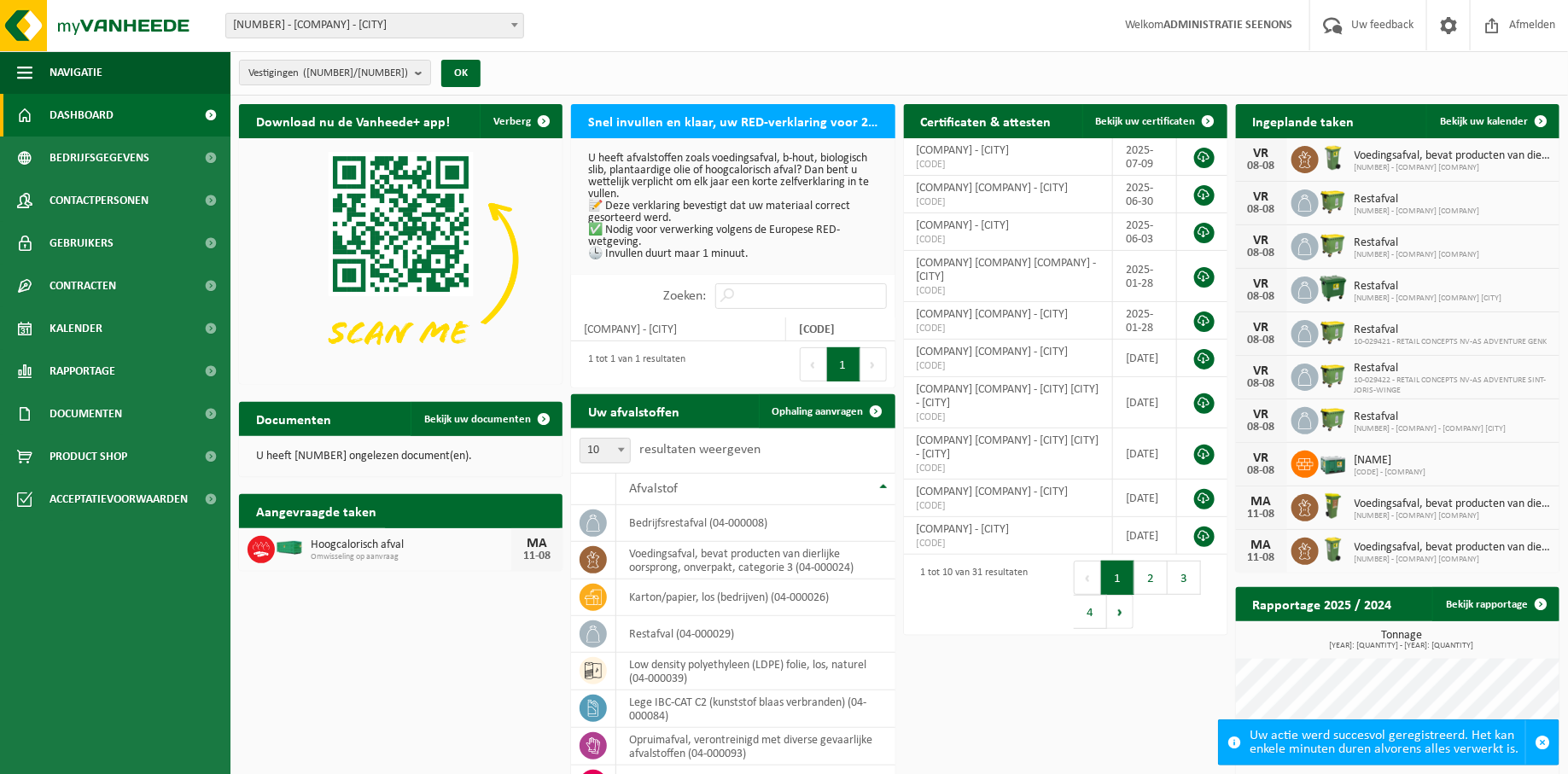 click on "U heeft afvalstoffen zoals voedingsafval, b-hout, biologisch slib, plantaardige olie of hoogcalorisch afval? Dan bent u wettelijk verplicht om elk jaar een korte zelfverklaring in te vullen.  📝 Deze verklaring bevestigt dat uw materiaal correct gesorteerd werd.  ✅ Nodig voor verwerking volgens de Europese RED-wetgeving.  🕒 Invullen duurt maar 1 minuut." at bounding box center [732, 207] 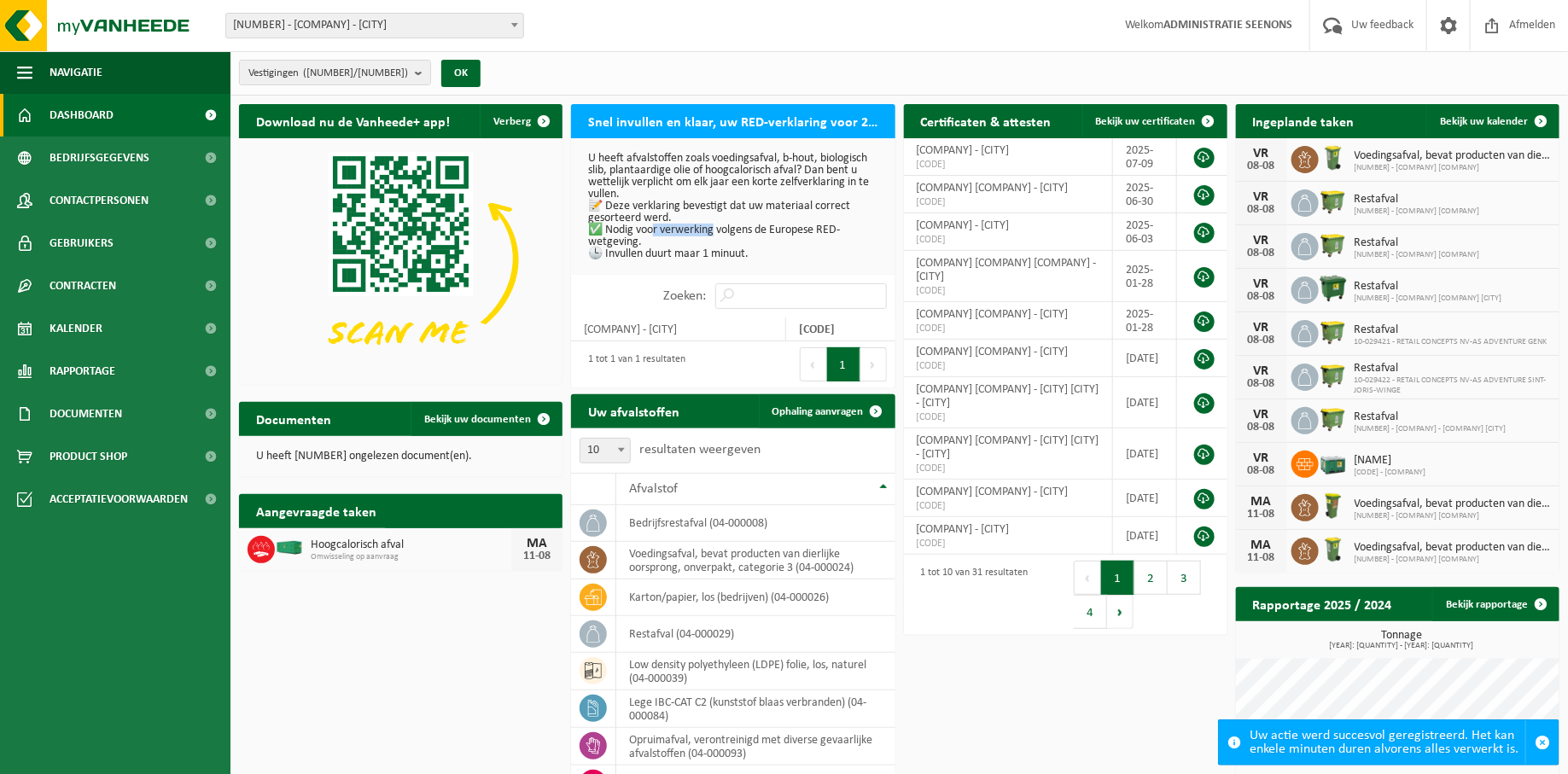 drag, startPoint x: 648, startPoint y: 229, endPoint x: 713, endPoint y: 229, distance: 65 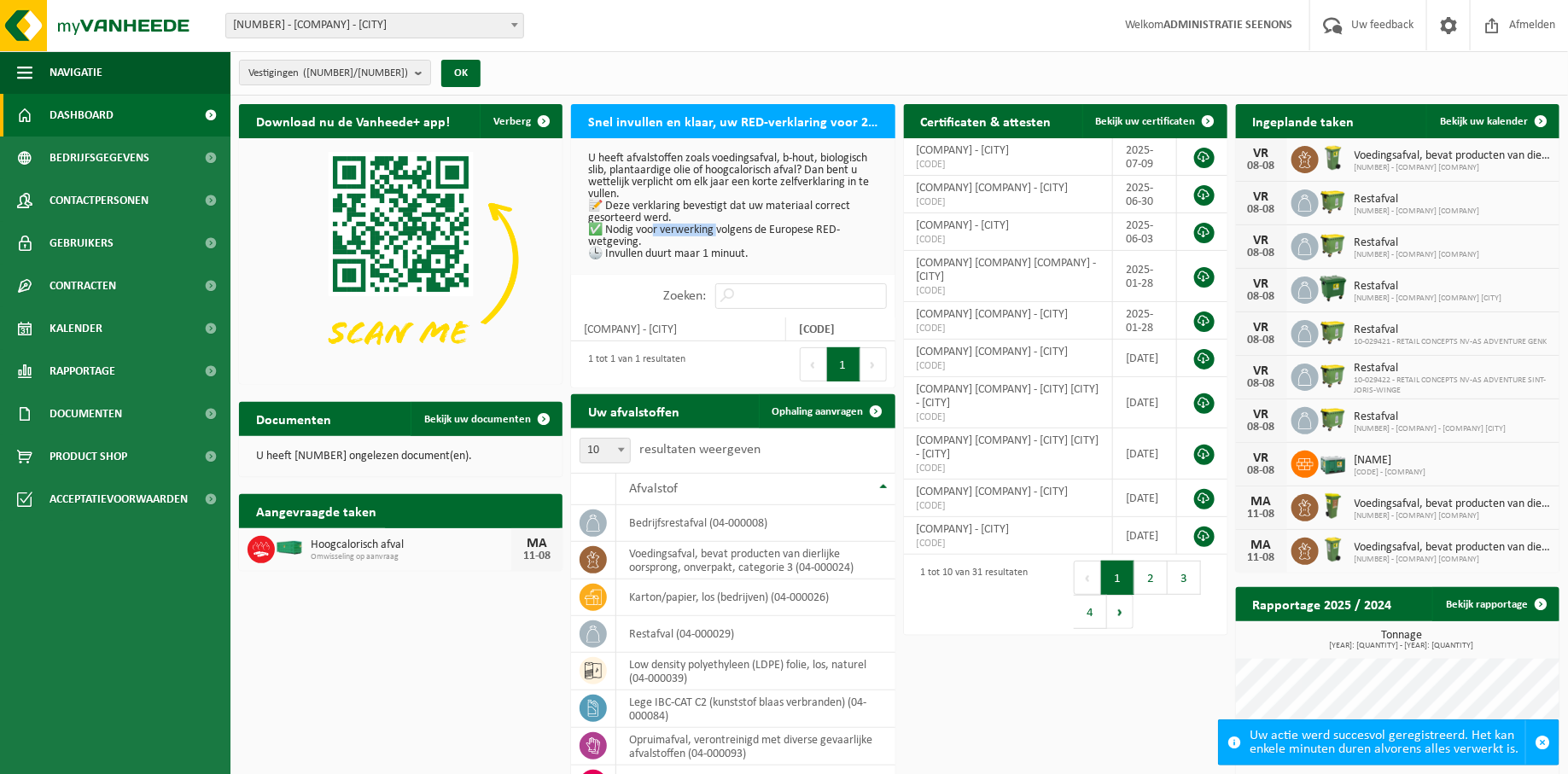 click on "U heeft afvalstoffen zoals voedingsafval, b-hout, biologisch slib, plantaardige olie of hoogcalorisch afval? Dan bent u wettelijk verplicht om elk jaar een korte zelfverklaring in te vullen.  📝 Deze verklaring bevestigt dat uw materiaal correct gesorteerd werd.  ✅ Nodig voor verwerking volgens de Europese RED-wetgeving.  🕒 Invullen duurt maar 1 minuut." at bounding box center (732, 207) 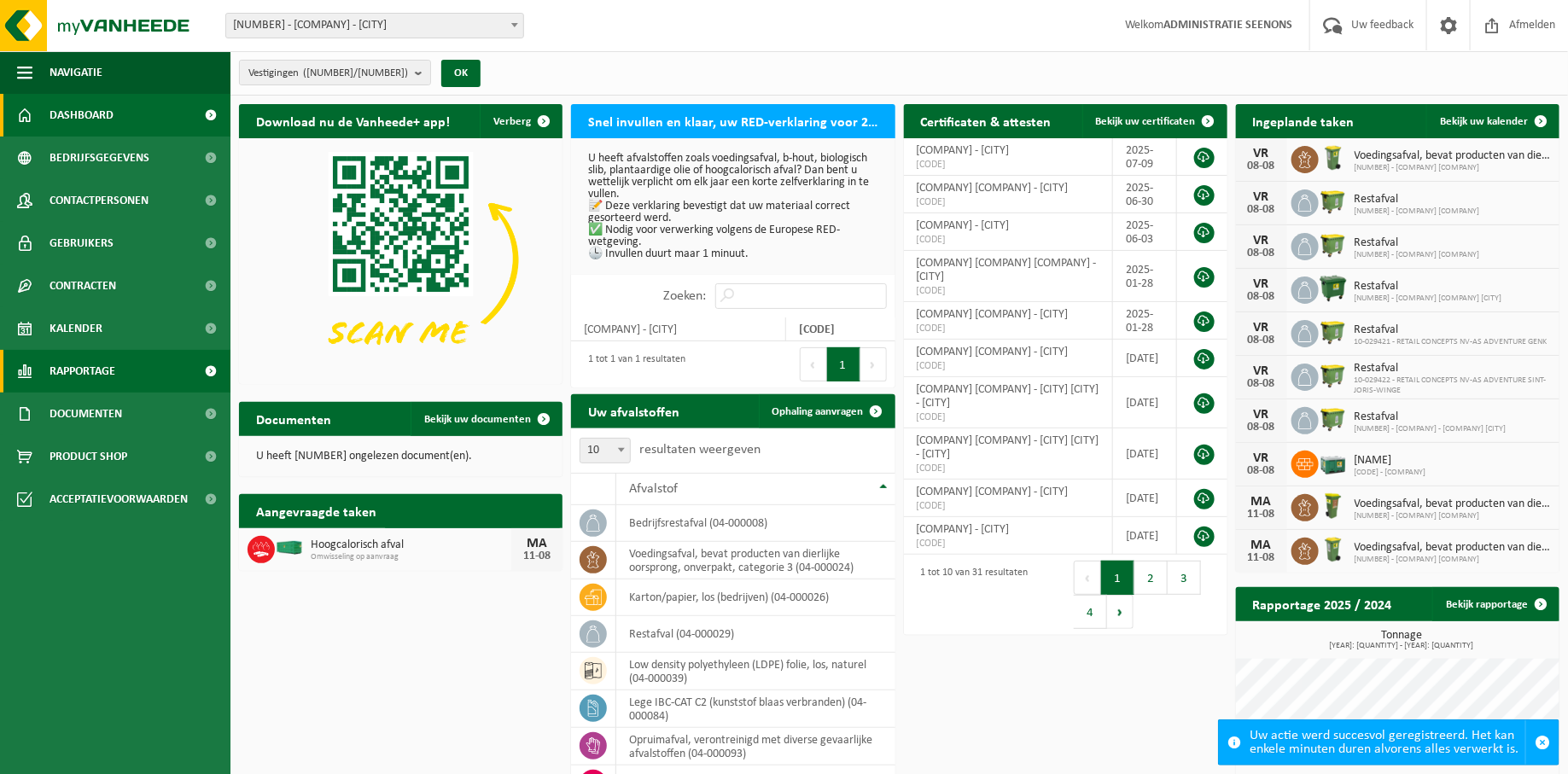 click on "Rapportage" at bounding box center (115, 371) 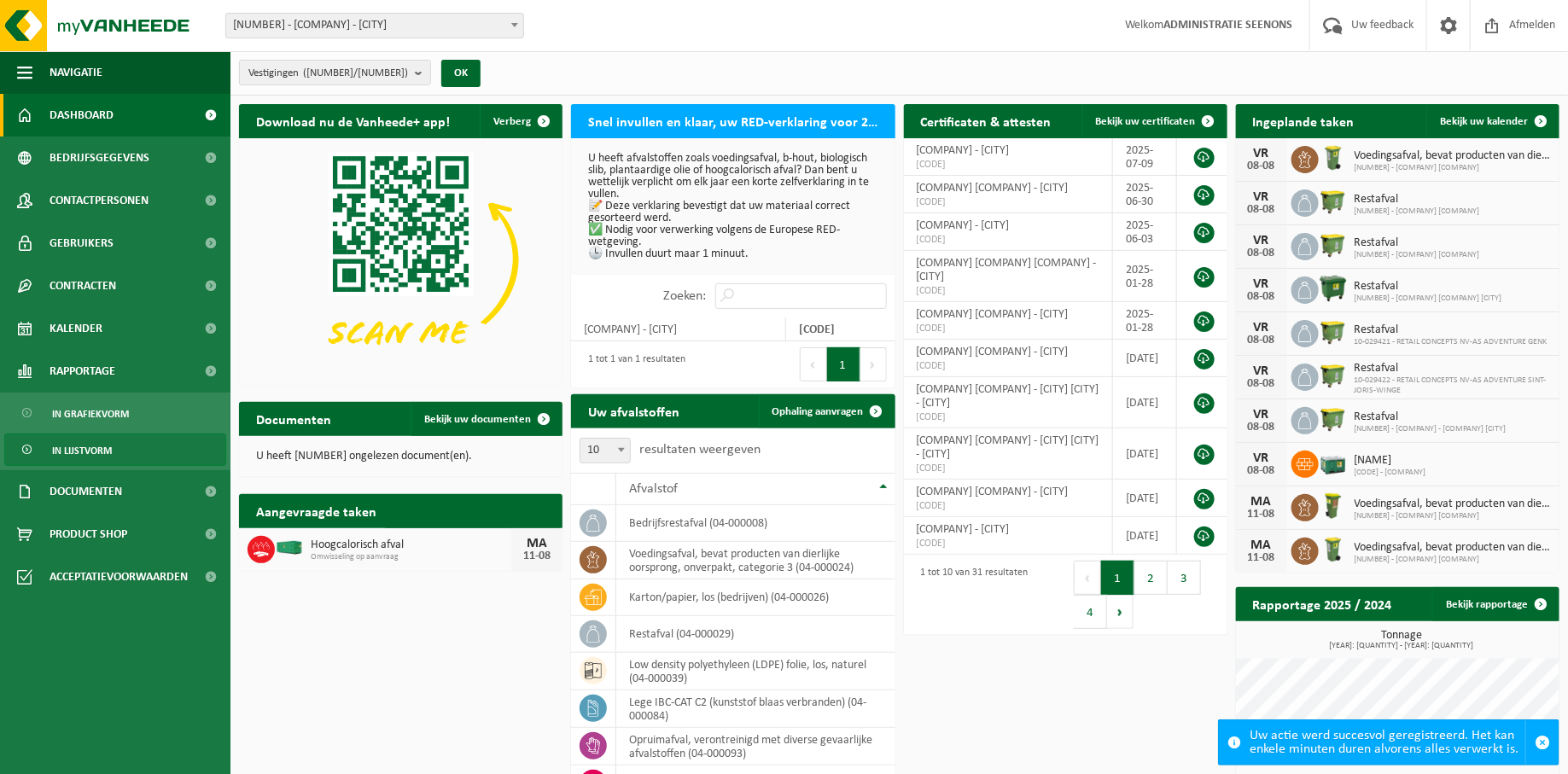 click on "In lijstvorm" at bounding box center [115, 450] 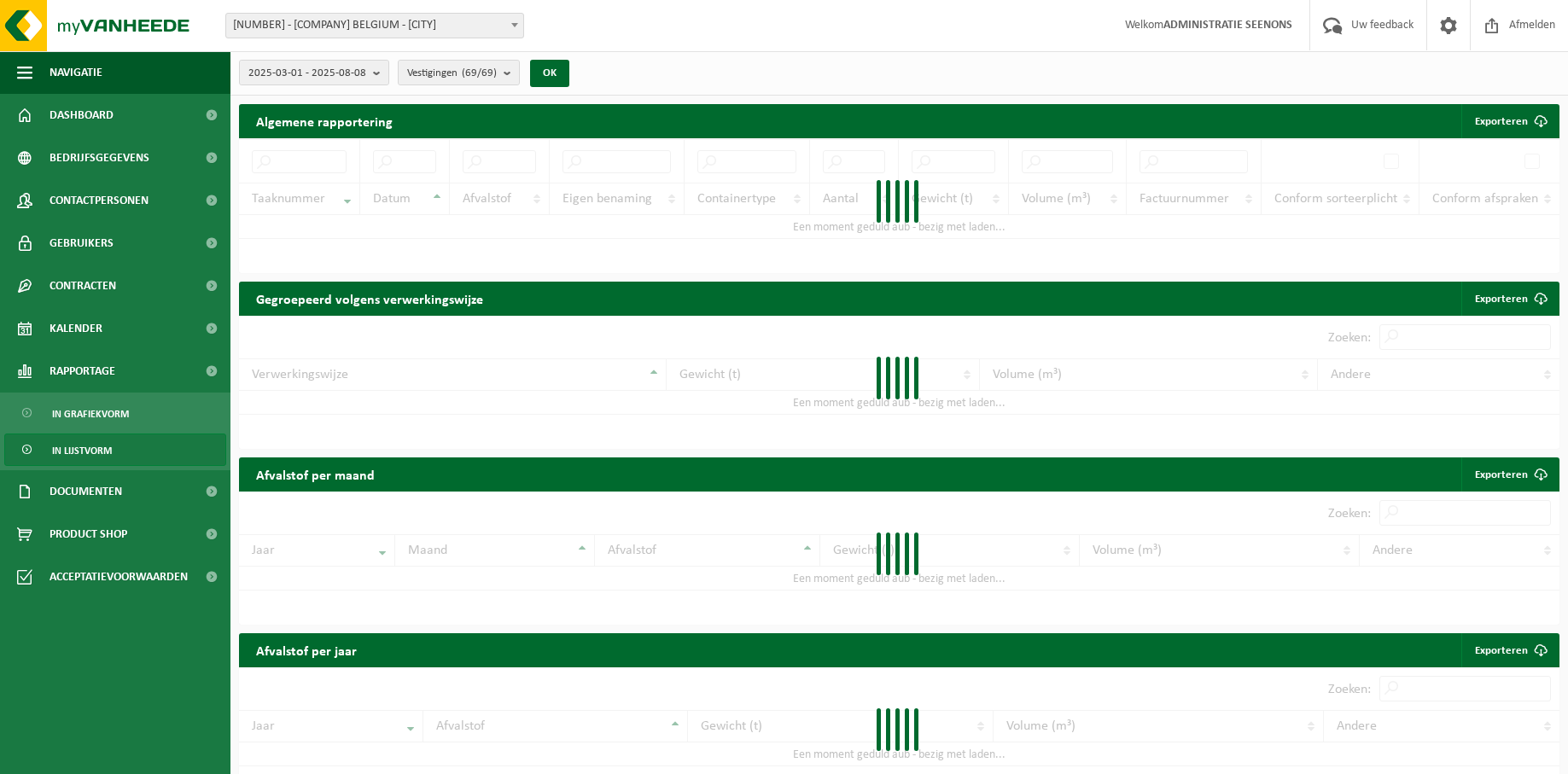 scroll, scrollTop: 0, scrollLeft: 0, axis: both 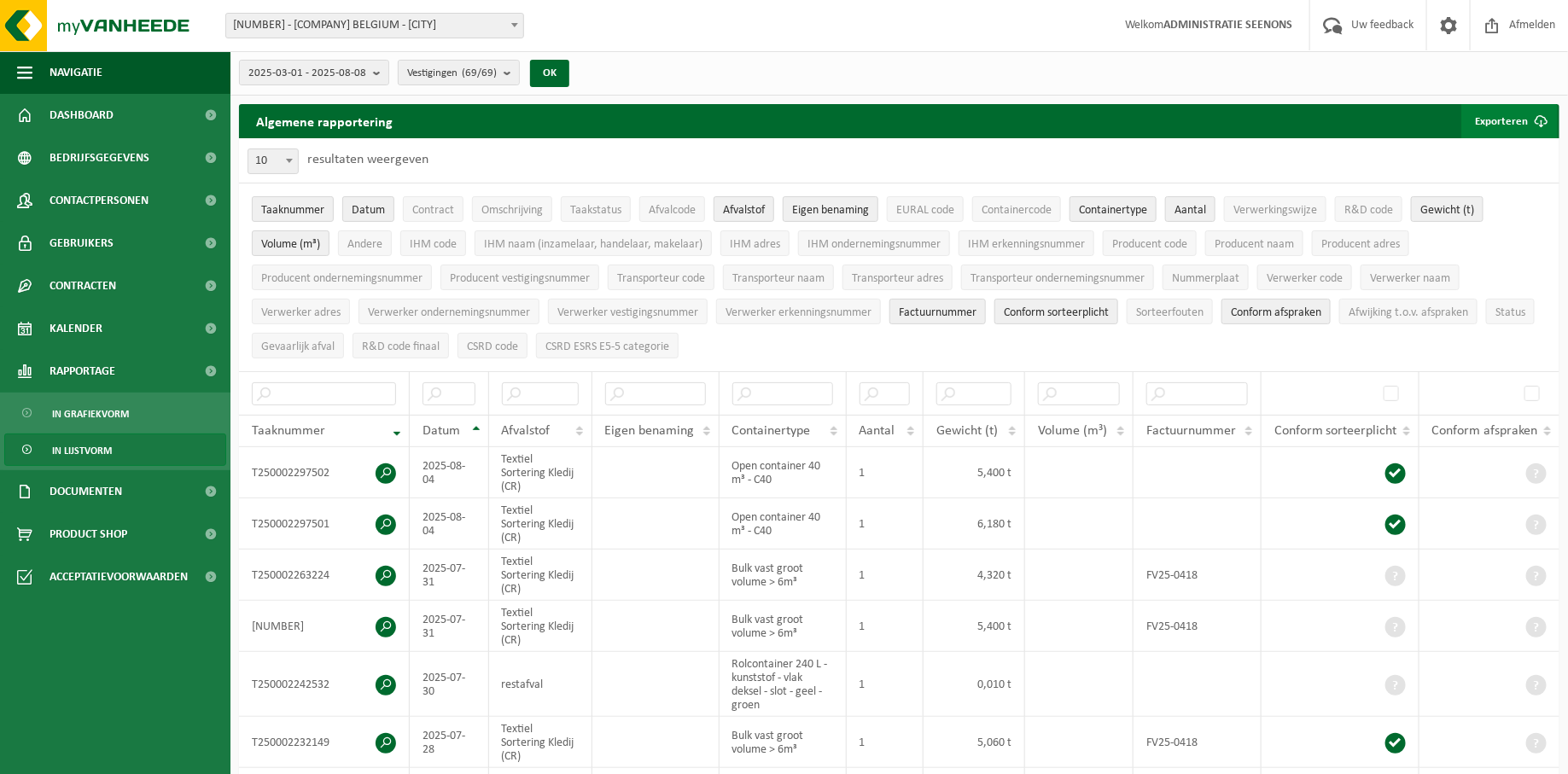 click on "Exporteren" at bounding box center (1509, 121) 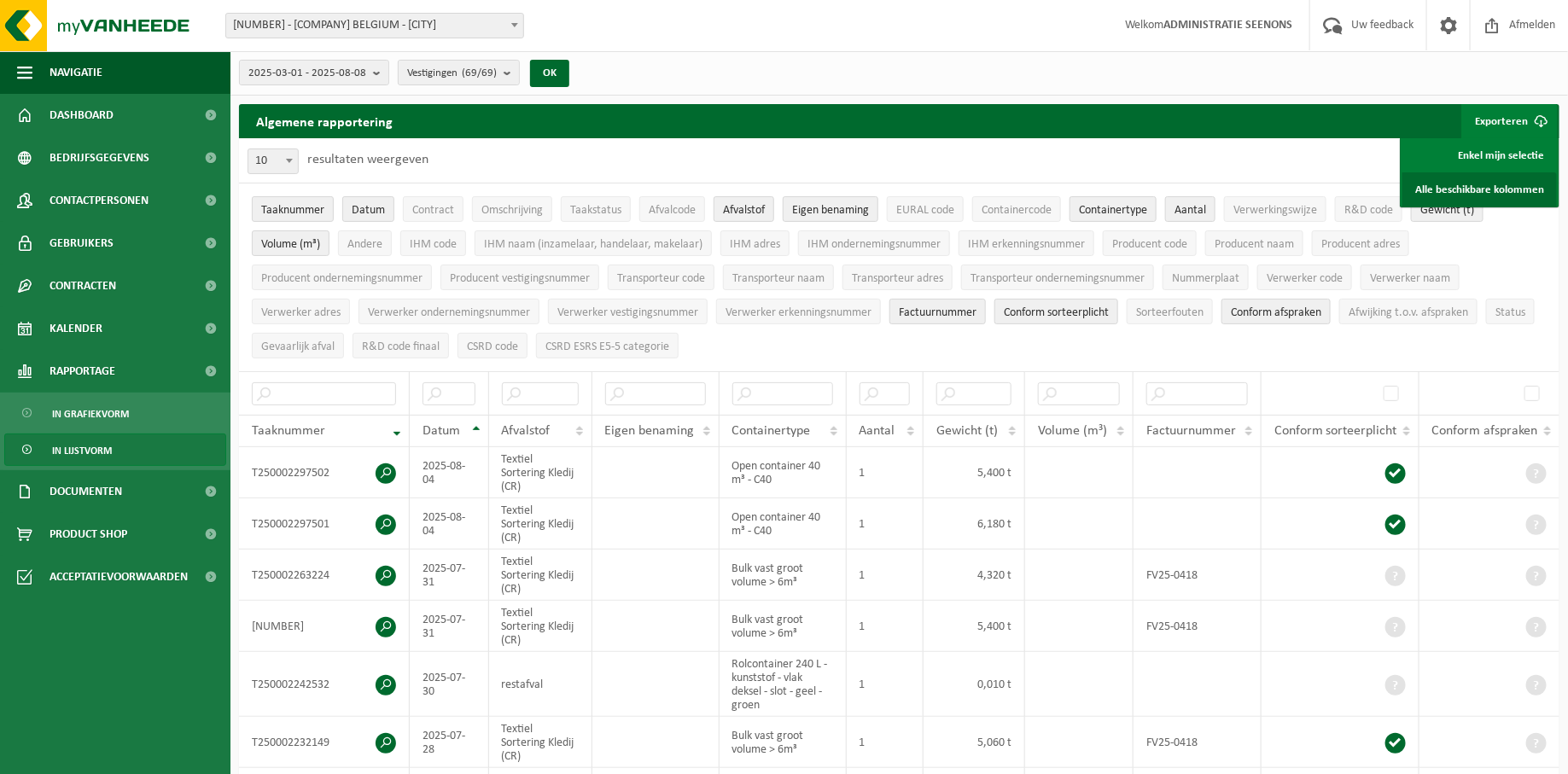 click on "Alle beschikbare kolommen" at bounding box center (1479, 189) 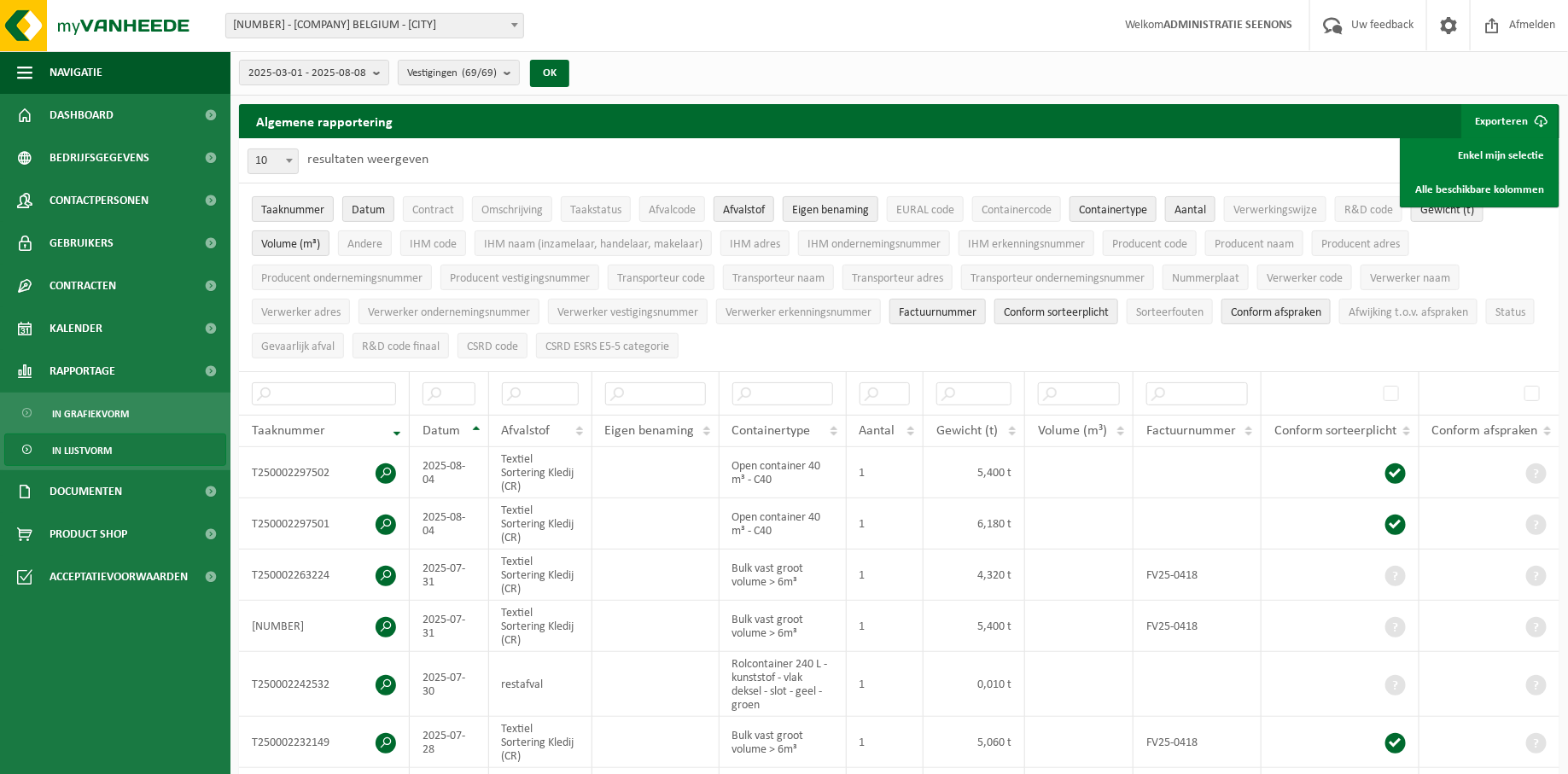 click on "[NUMBER] - SEENONS BELGIUM - TURNHOUT" at bounding box center [375, 26] 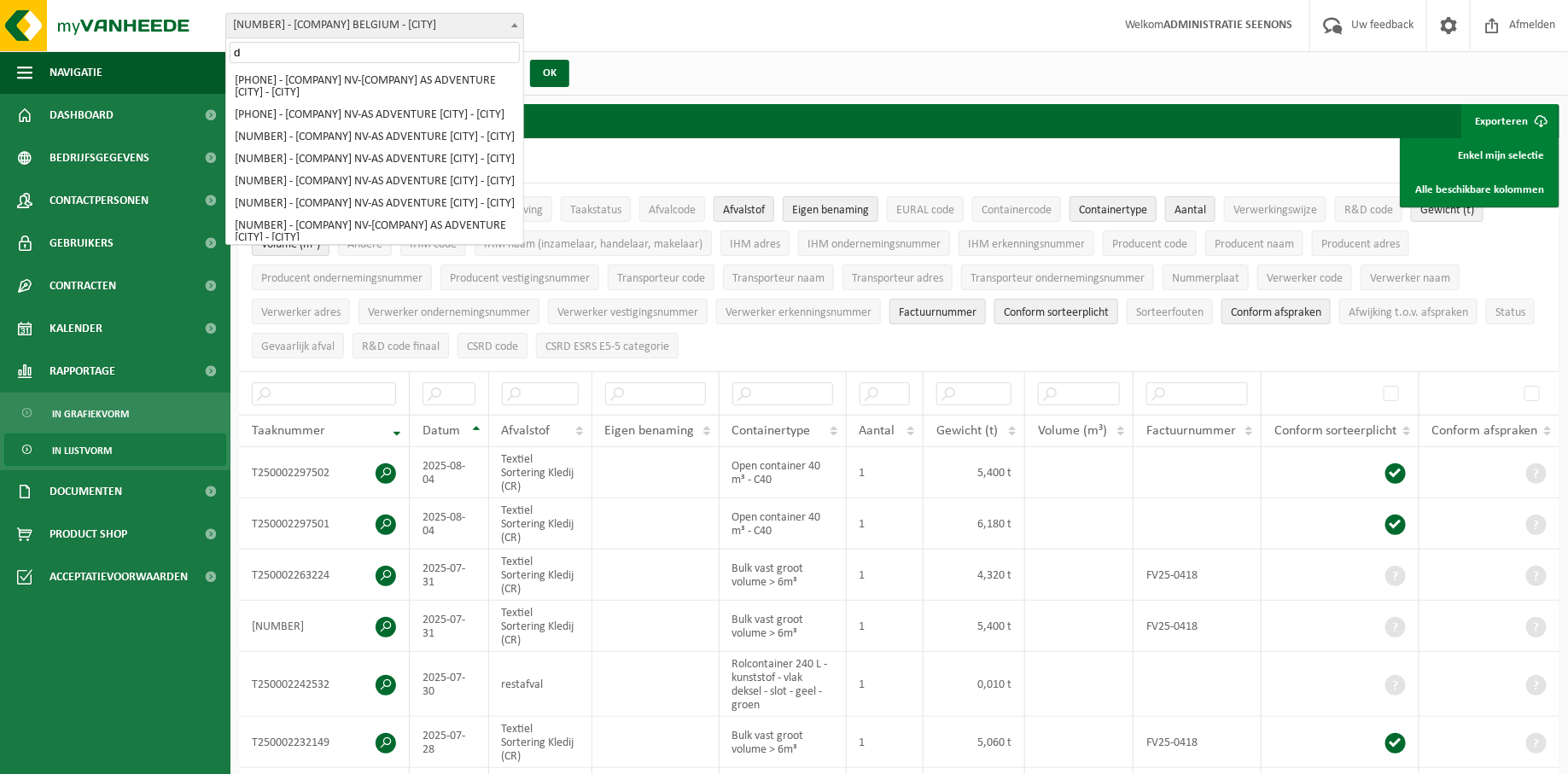 scroll, scrollTop: 0, scrollLeft: 0, axis: both 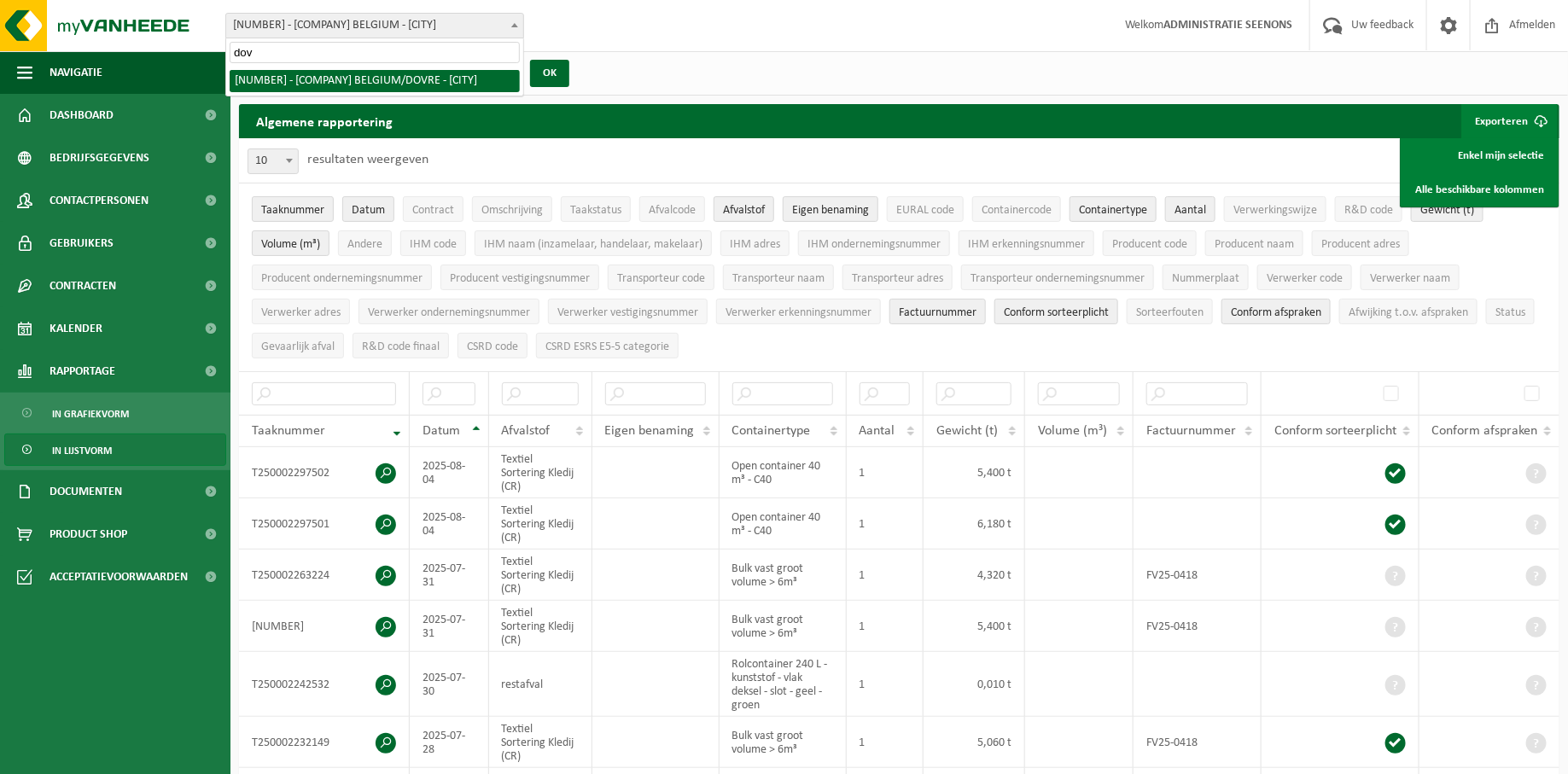 type on "dov" 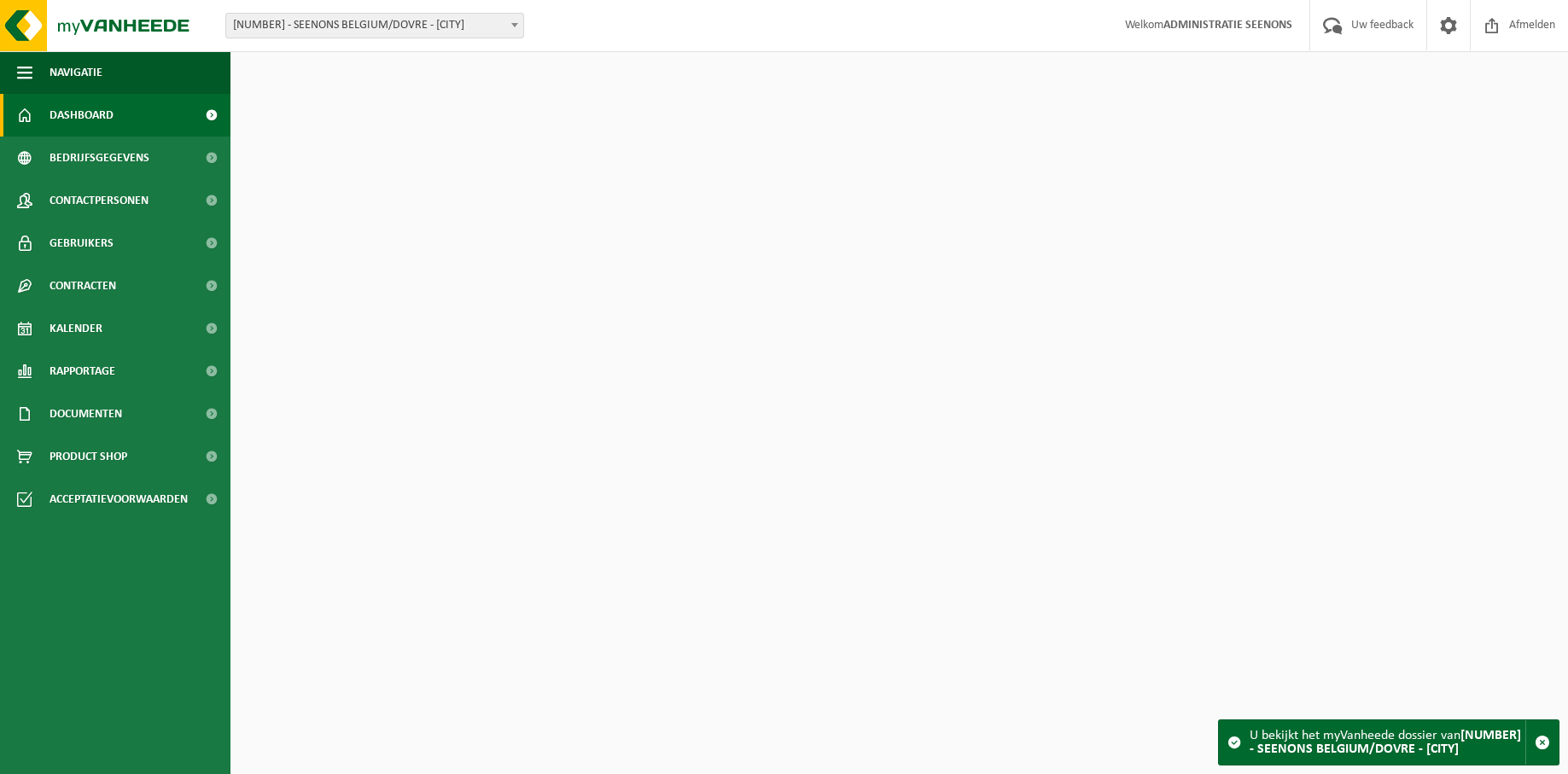 scroll, scrollTop: 0, scrollLeft: 0, axis: both 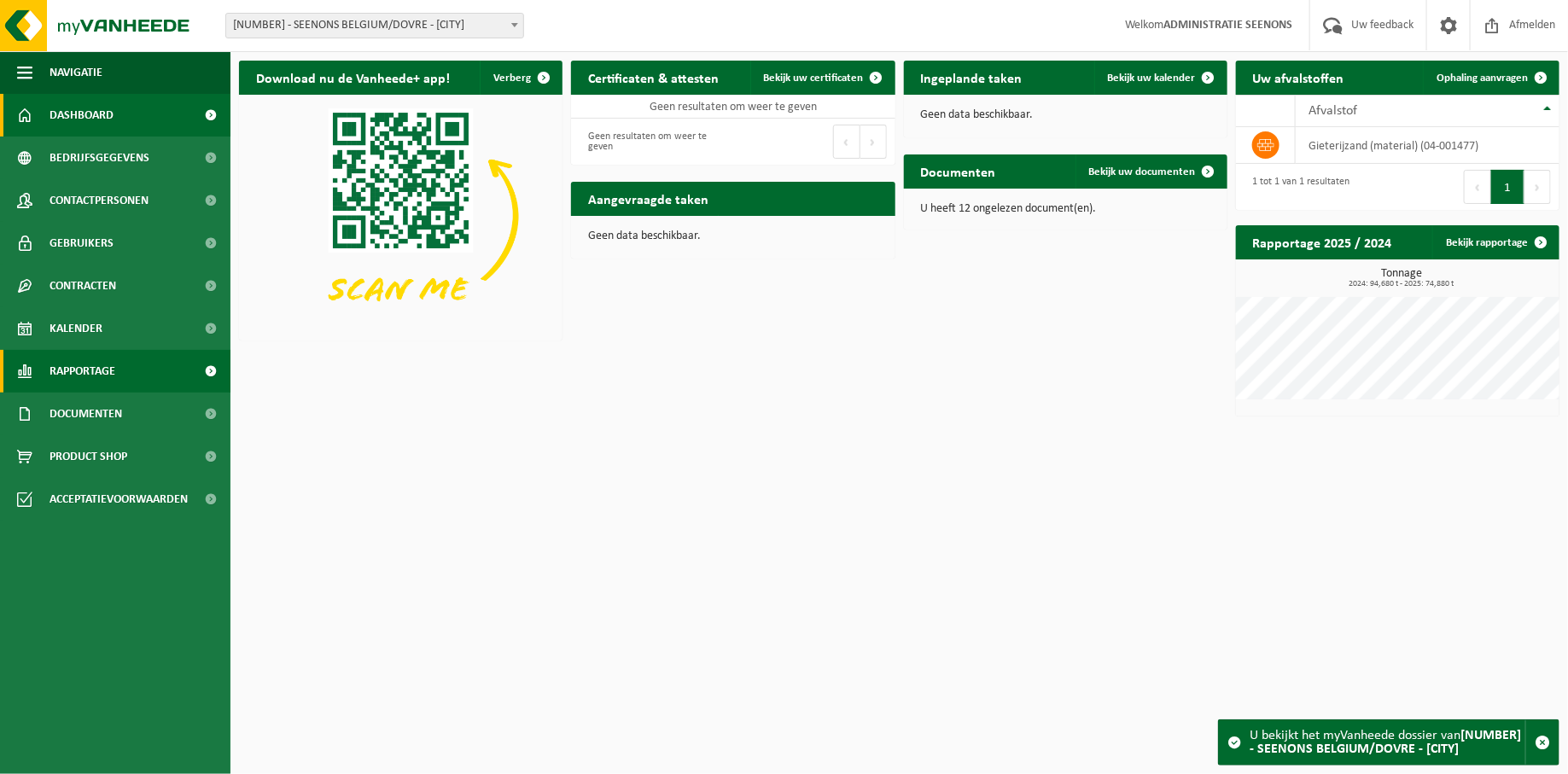 click on "Rapportage" at bounding box center [115, 371] 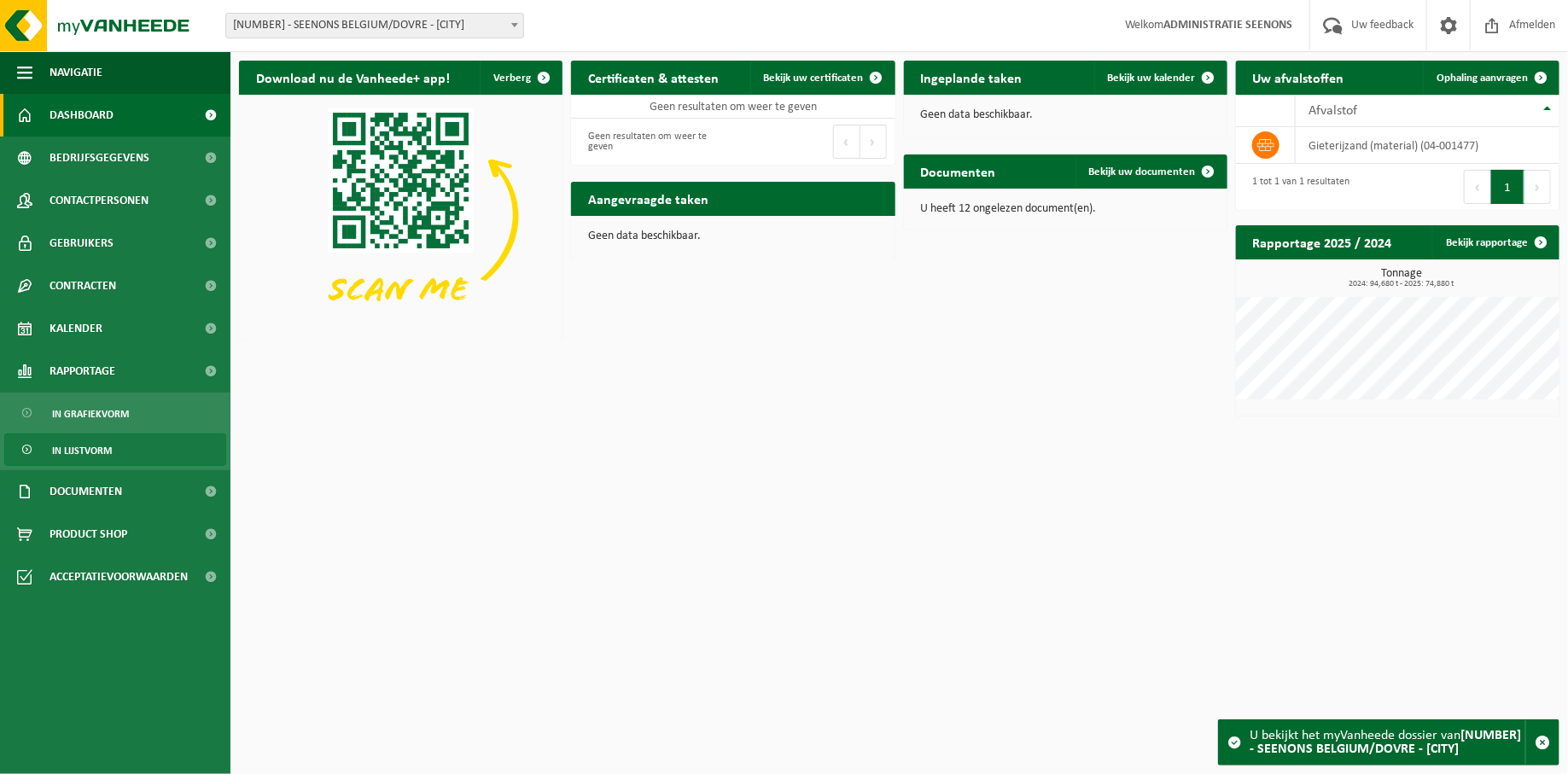 click on "In lijstvorm" at bounding box center (115, 450) 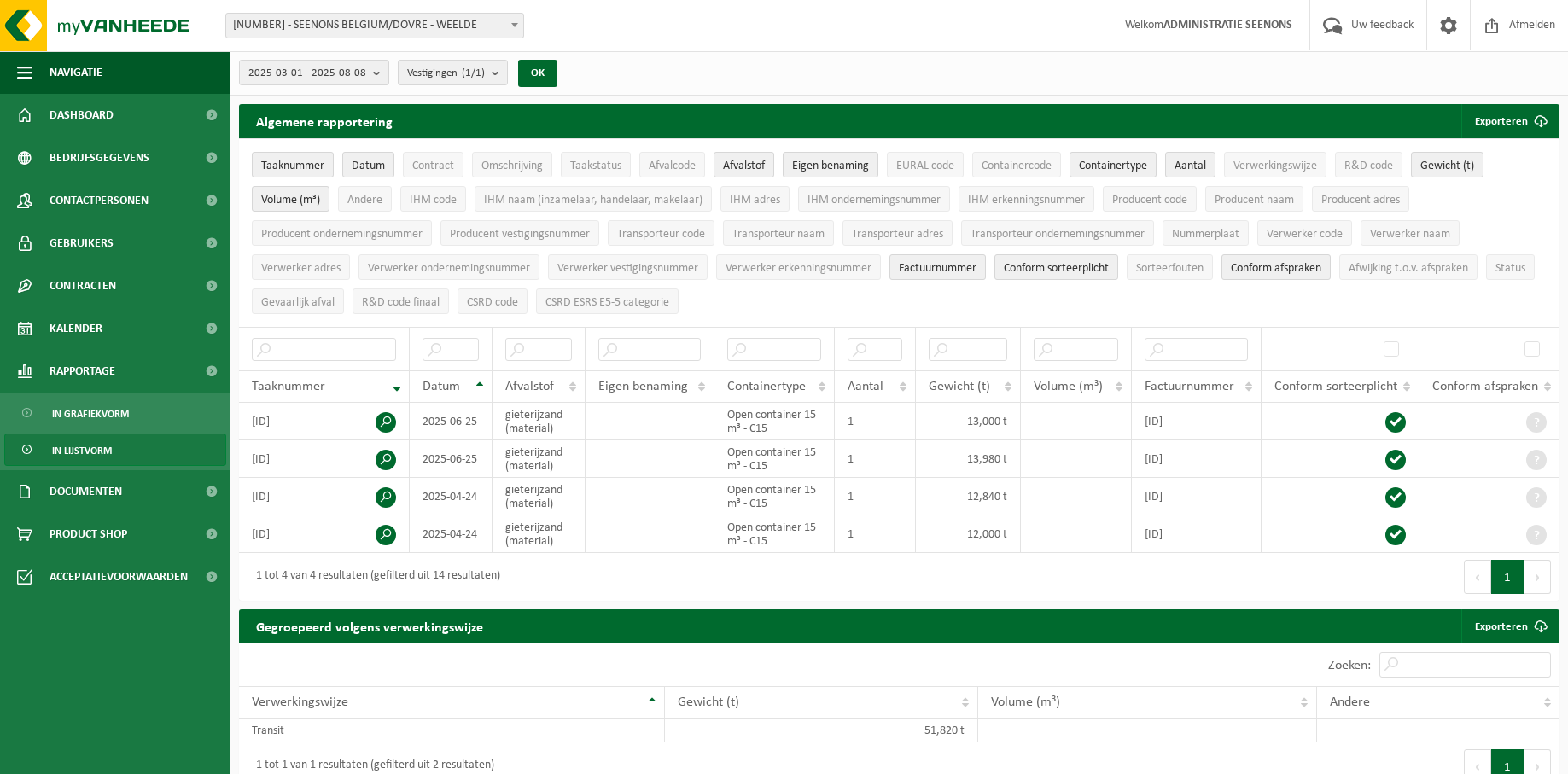 scroll, scrollTop: 0, scrollLeft: 0, axis: both 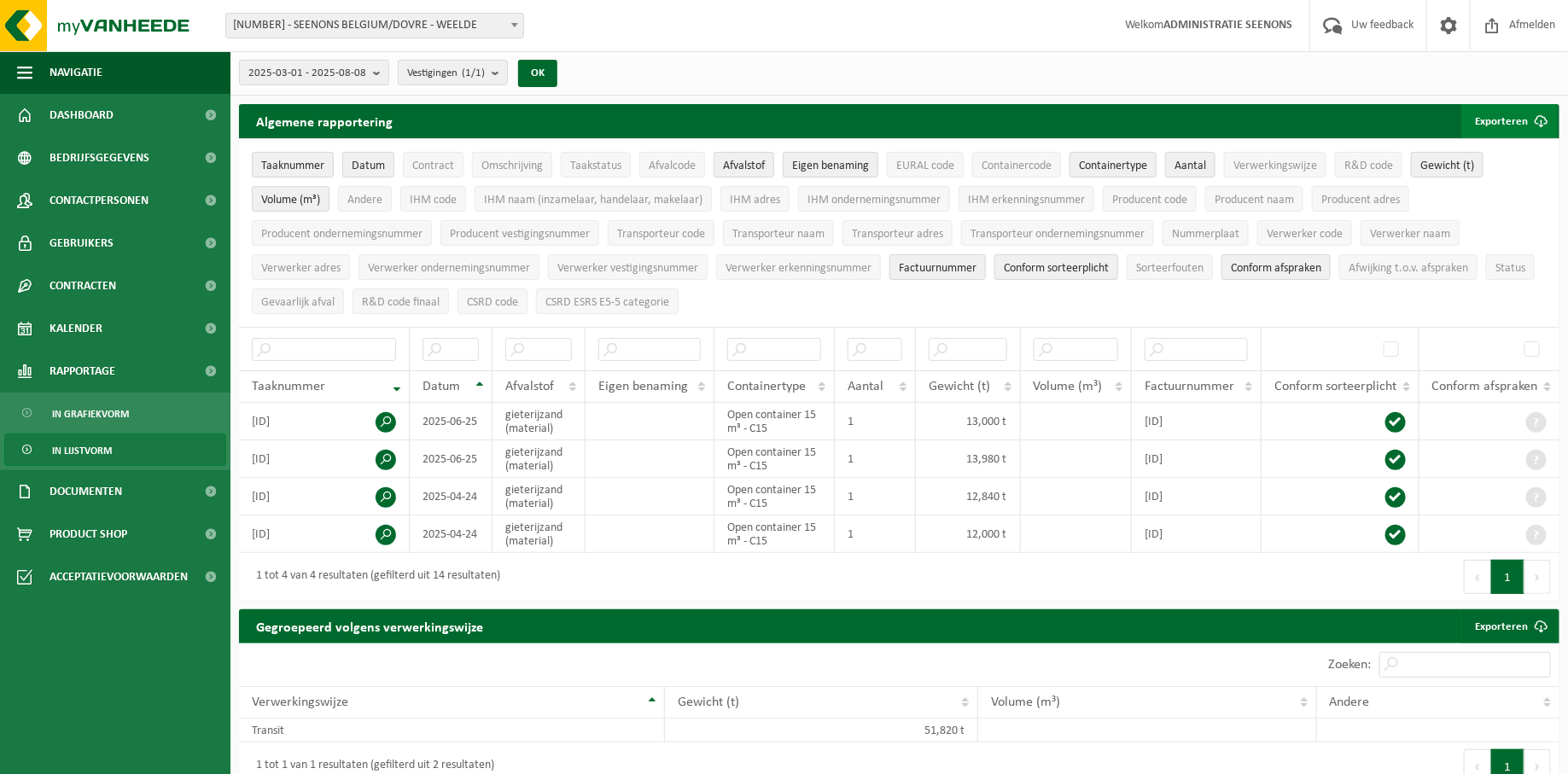 click on "Exporteren" at bounding box center [1509, 121] 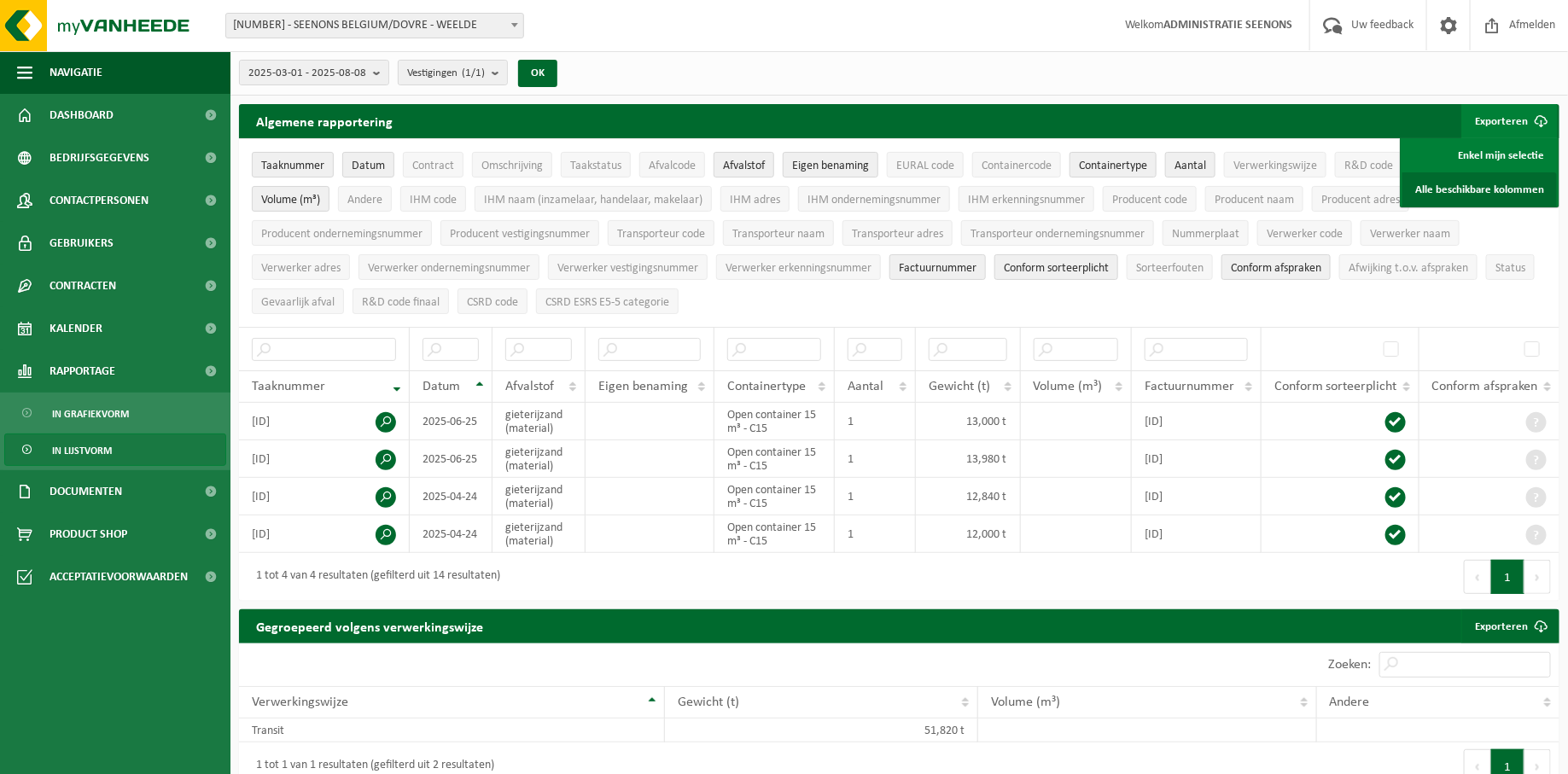 click on "Alle beschikbare kolommen" at bounding box center (1479, 189) 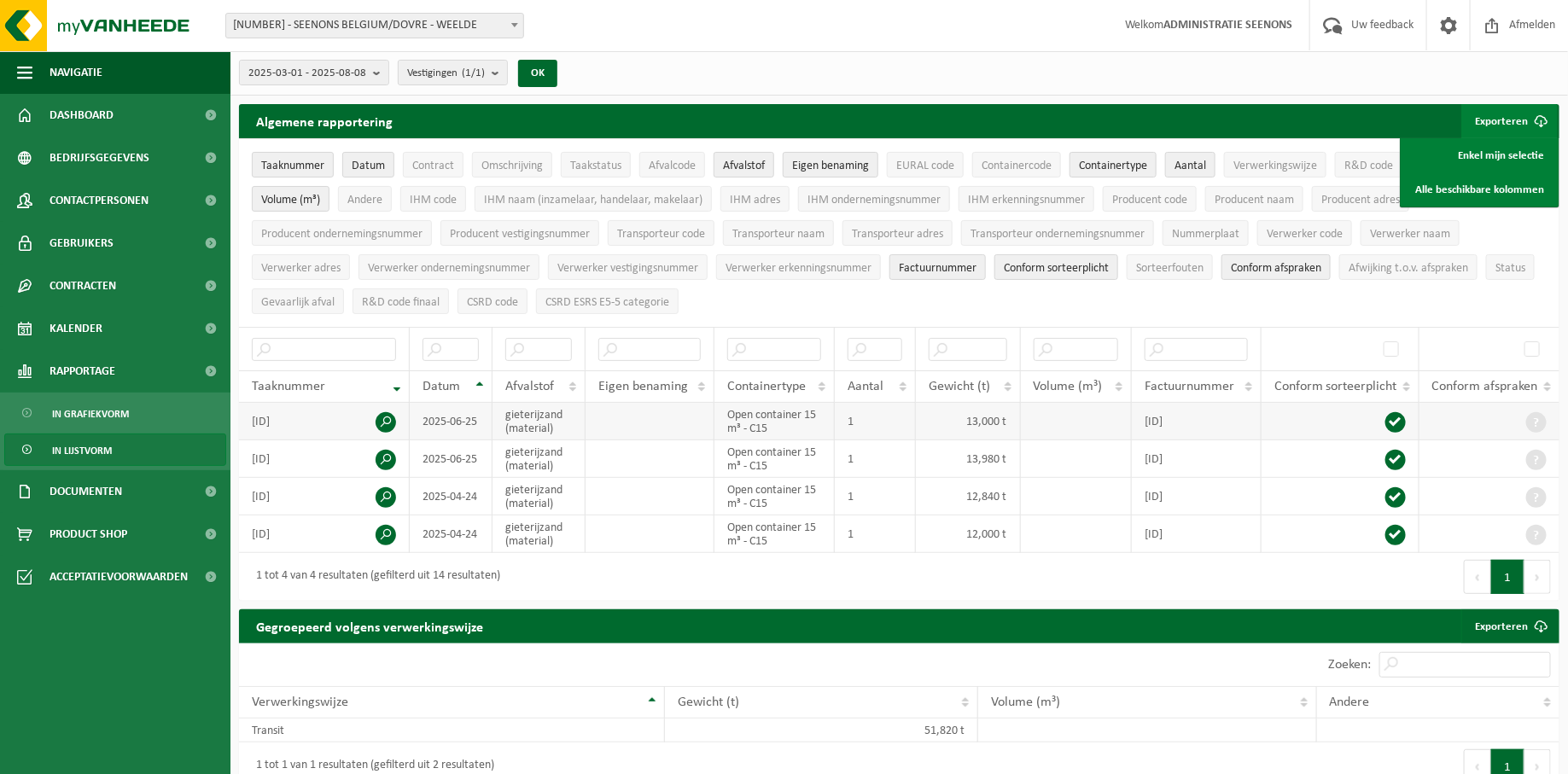 click on "2025-06-25" at bounding box center [451, 422] 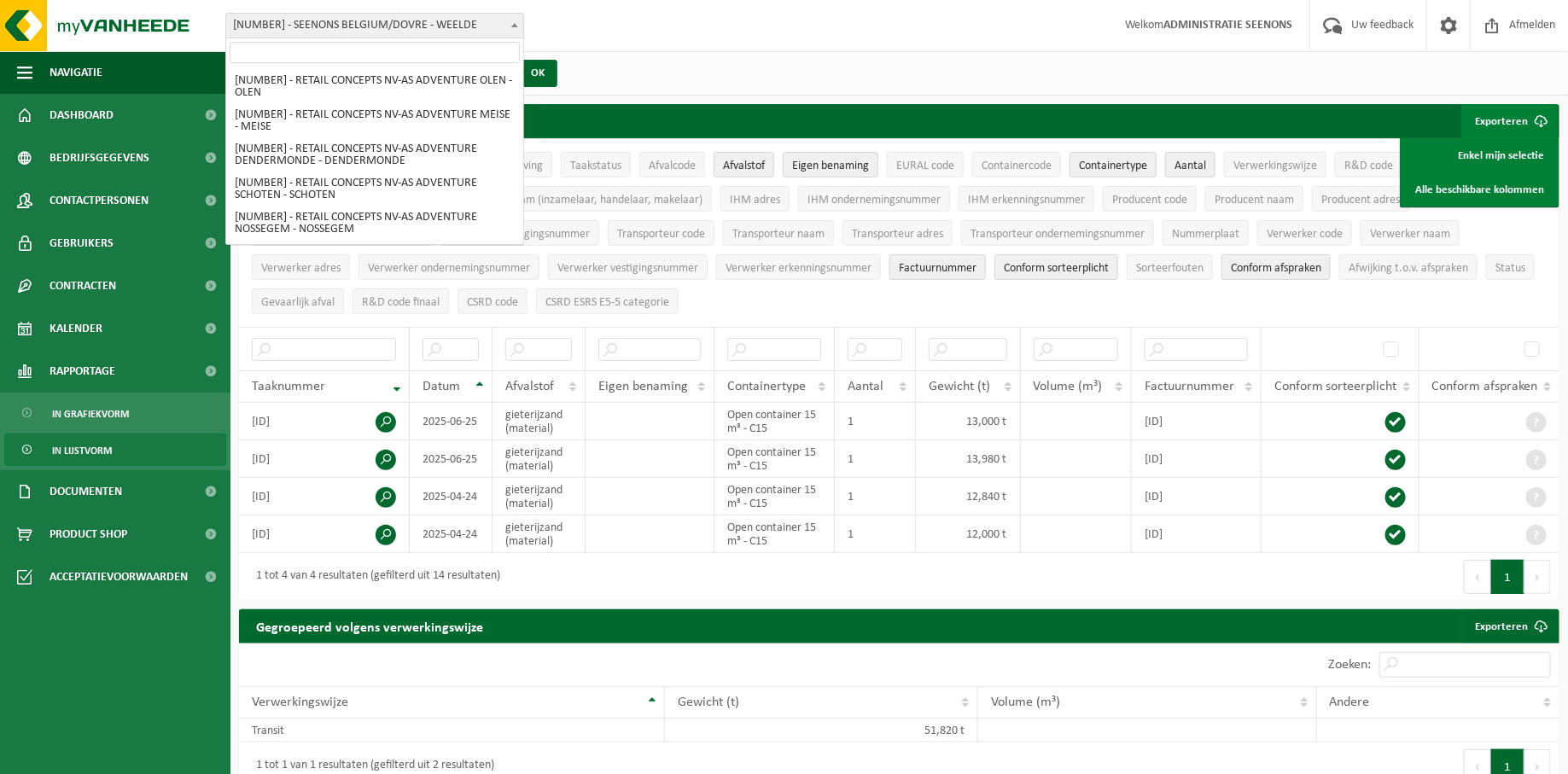click on "10-945399 - SEENONS BELGIUM/DOVRE - WEELDE" at bounding box center (375, 26) 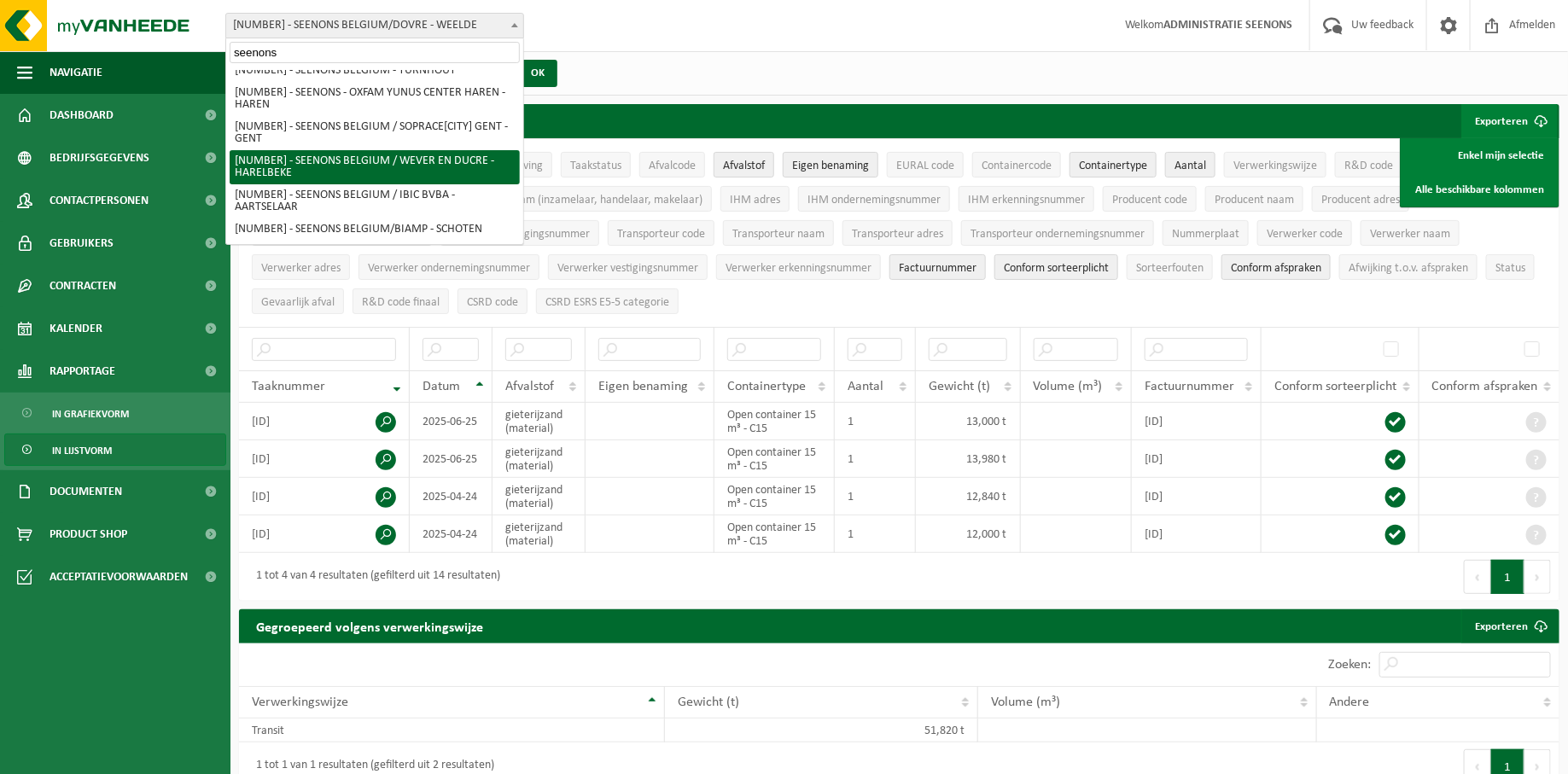 scroll, scrollTop: 0, scrollLeft: 0, axis: both 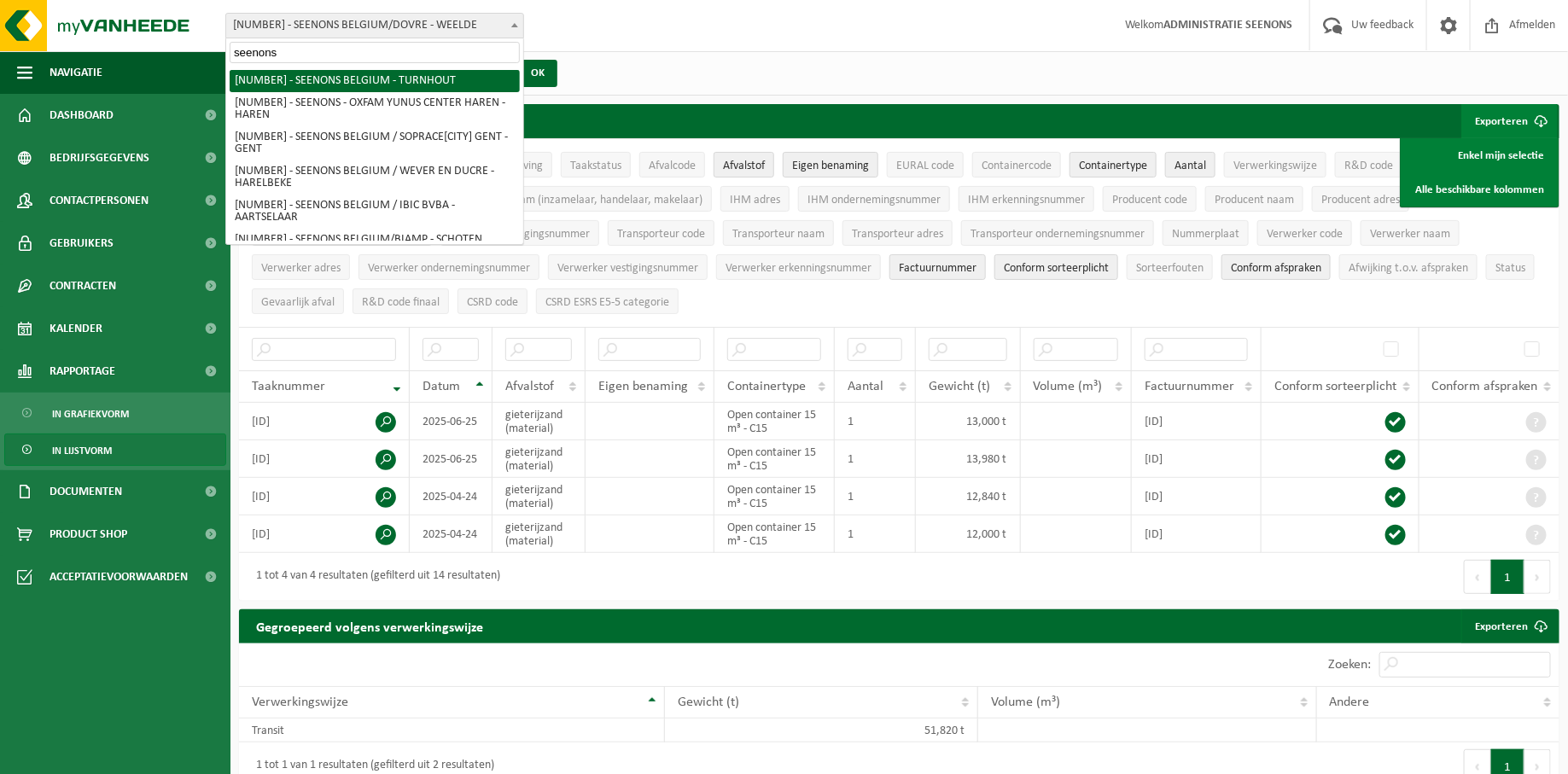 type on "seenons" 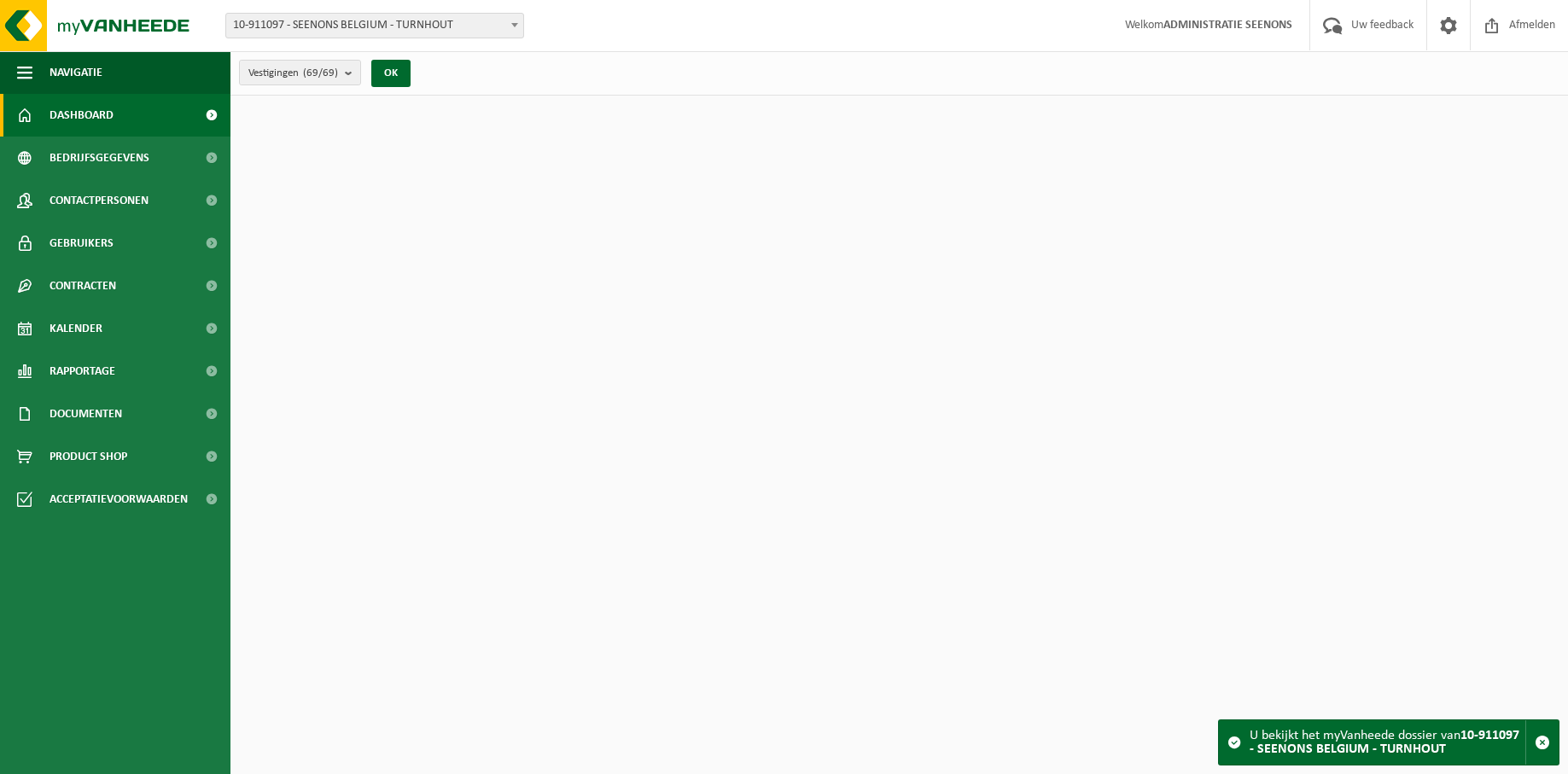 scroll, scrollTop: 0, scrollLeft: 0, axis: both 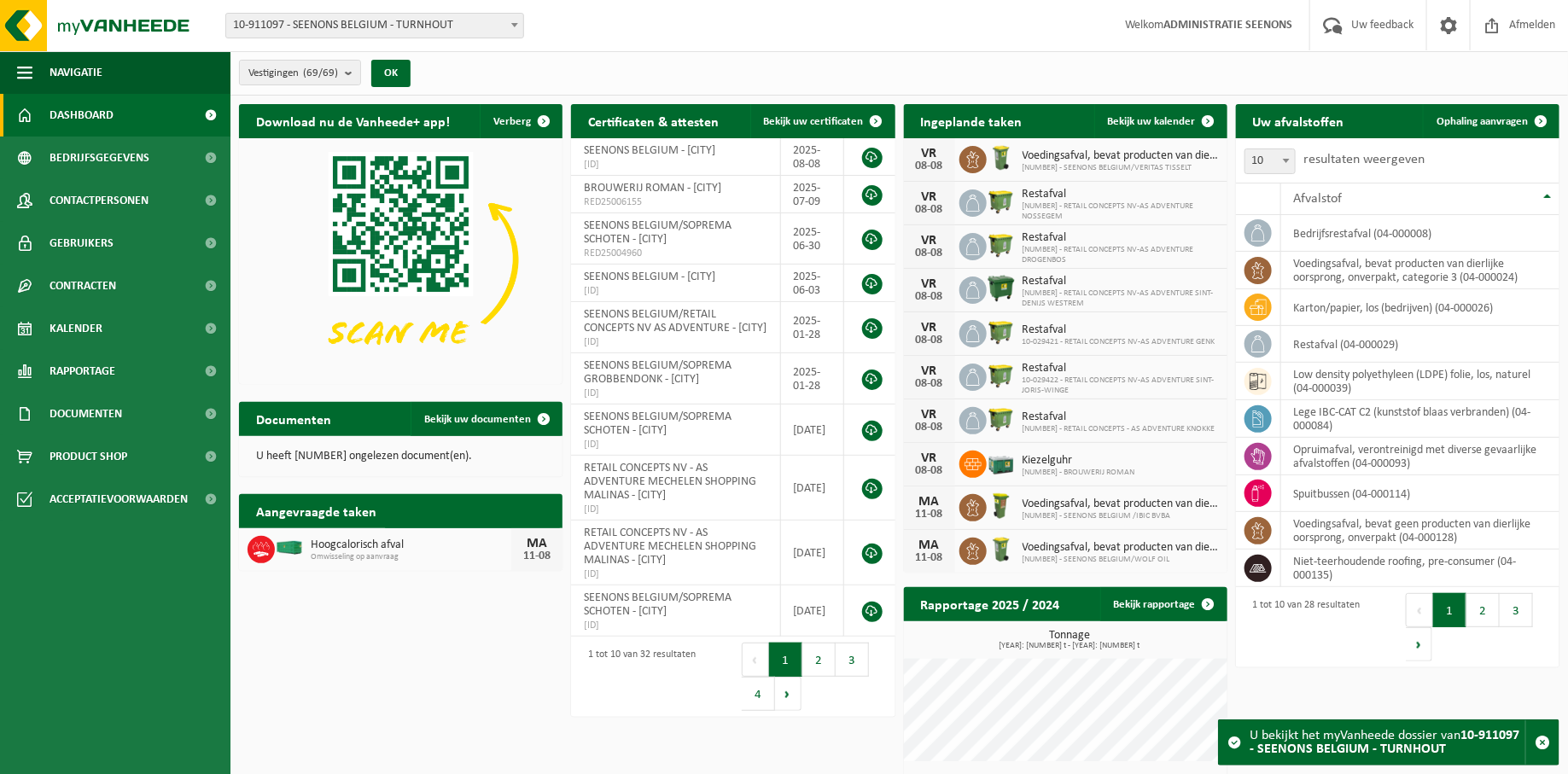 click on "Download nu de Vanheede+ app!       Verberg                           Certificaten & attesten       Bekijk uw certificaten             SEENONS BELGIUM - [CITY] [ID] [DATE] BROUWERIJ ROMAN - [CITY] [ID] [DATE] SEENONS BELGIUM/SOPREMA SCHOTEN - [CITY] [ID] [DATE] SEENONS BELGIUM - [CITY] [ID] [DATE] SEENONS BELGIUM/RETAIL CONCEPTS NV AS ADVENTURE - [CITY] [ID] [DATE] SEENONS BELGIUM/SOPREMA GROBBENDONK - [CITY] [ID] [DATE] SEENONS BELGIUM/SOPREMA SCHOTEN [ID] [DATE] RETAIL CONCEPTS NV - AS ADVENTURE MECHELEN SHOPPING MALINAS - [CITY] [ID] [DATE] RETAIL CONCEPTS NV - AS ADVENTURE MECHELEN SHOPPING MALINAS - [CITY] [ID] [DATE] SEENONS BELGIUM/SOPREMA SCHOTEN [ID] [DATE] 1 tot [NUMBER] van [NUMBER] resultaten Eerste Vorige 1 2 3 4 Volgende Laatste           Ingeplande taken       Bekijk uw kalender                                        VR [DATE]" at bounding box center (899, 511) 